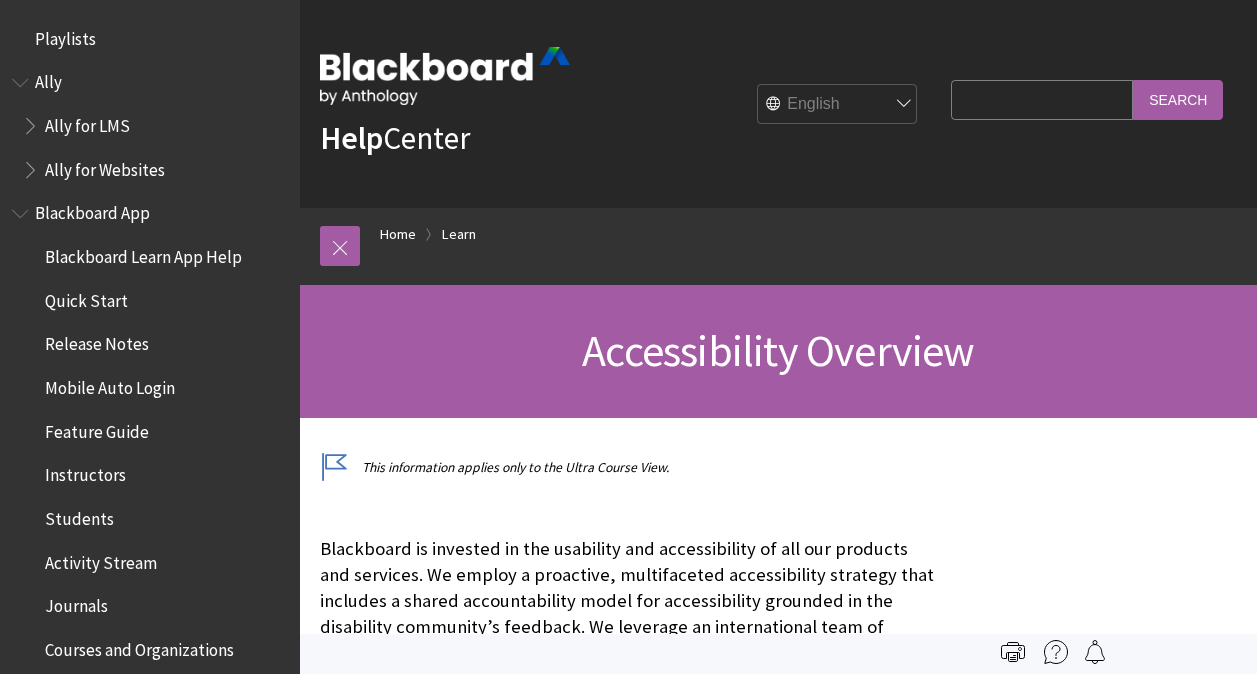 scroll, scrollTop: 0, scrollLeft: 0, axis: both 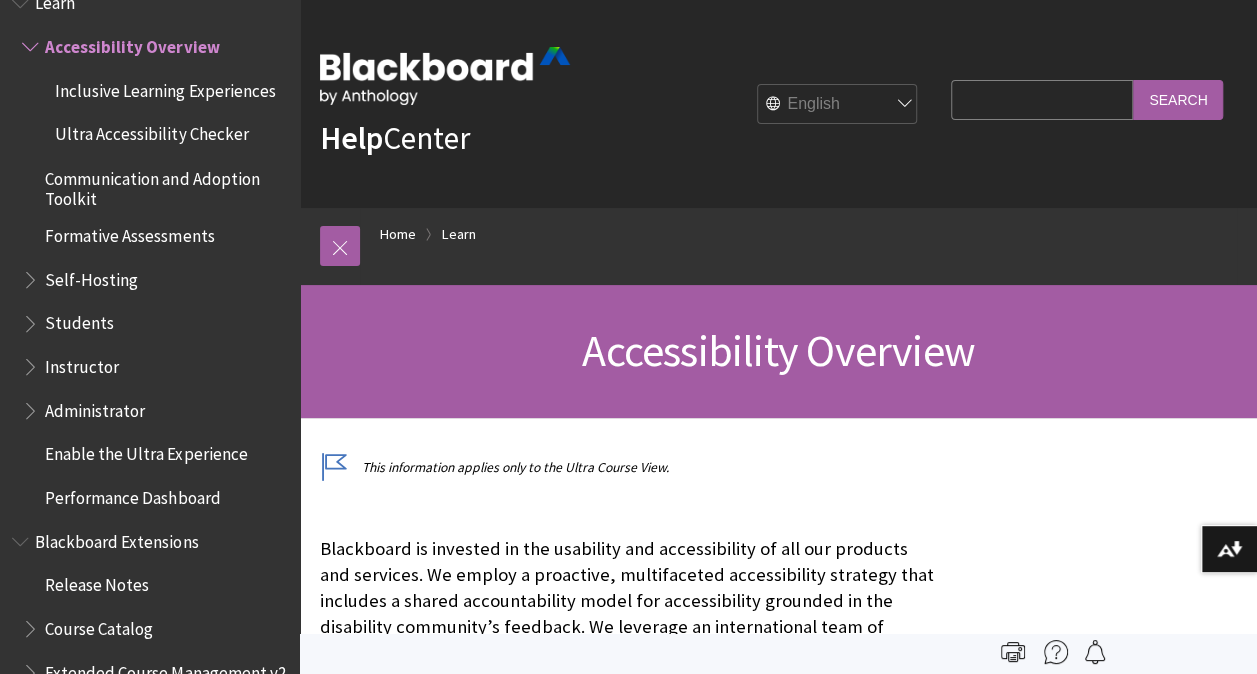 click on "Help  Center
English عربية Català Cymraeg Deutsch Español Suomi Français עברית Italiano 日本語 한국어 Nederlands Norsk (Bokmål) Português, [GEOGRAPHIC_DATA] Русский Svenska Türkçe 简体中文 Français Canadien
Search Query
Search" at bounding box center [778, 104] 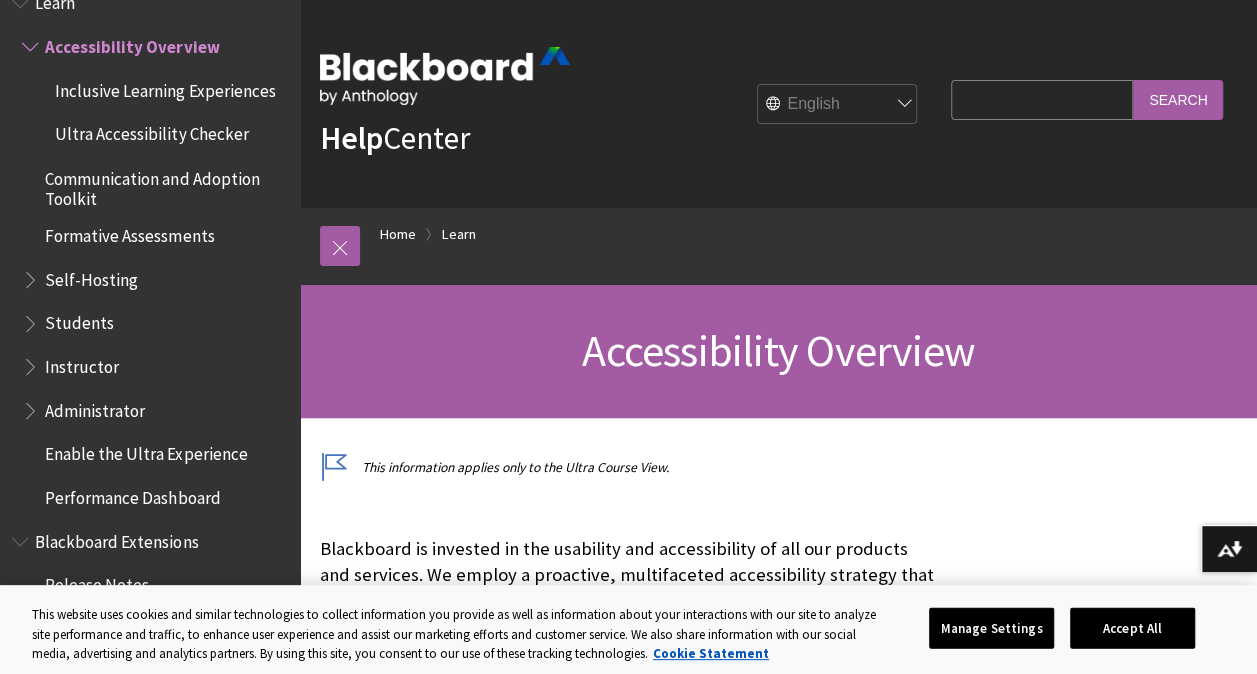 scroll, scrollTop: 0, scrollLeft: 0, axis: both 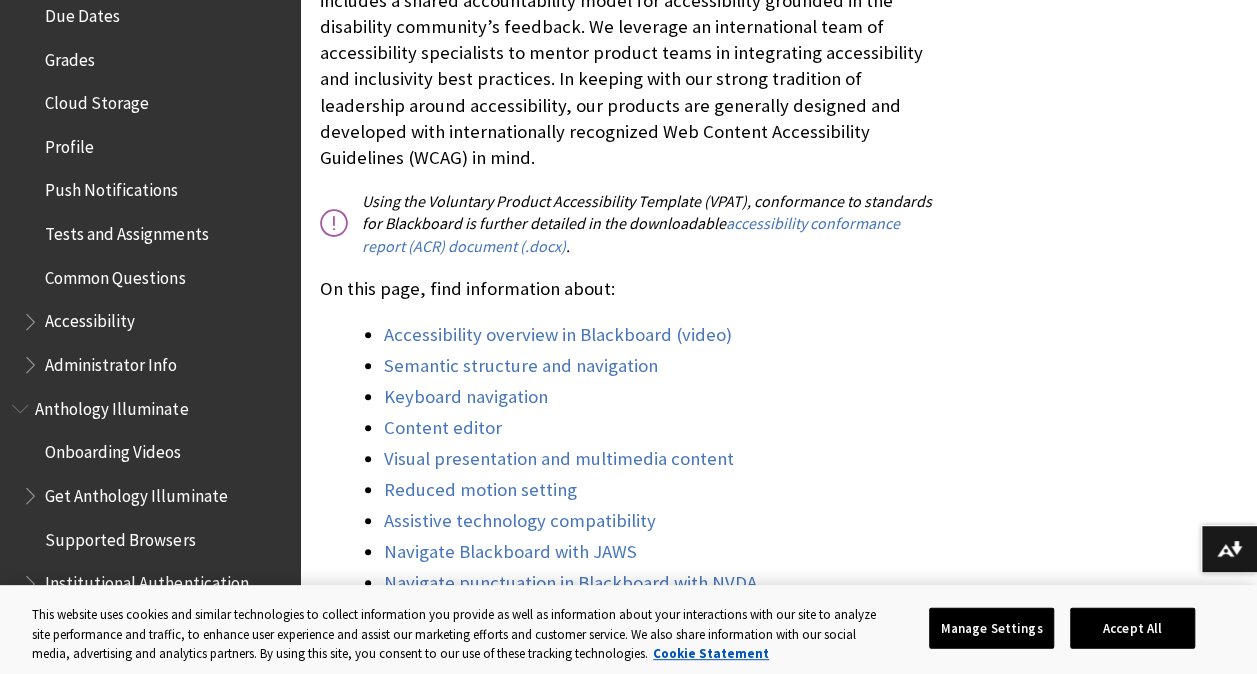 click at bounding box center [32, 317] 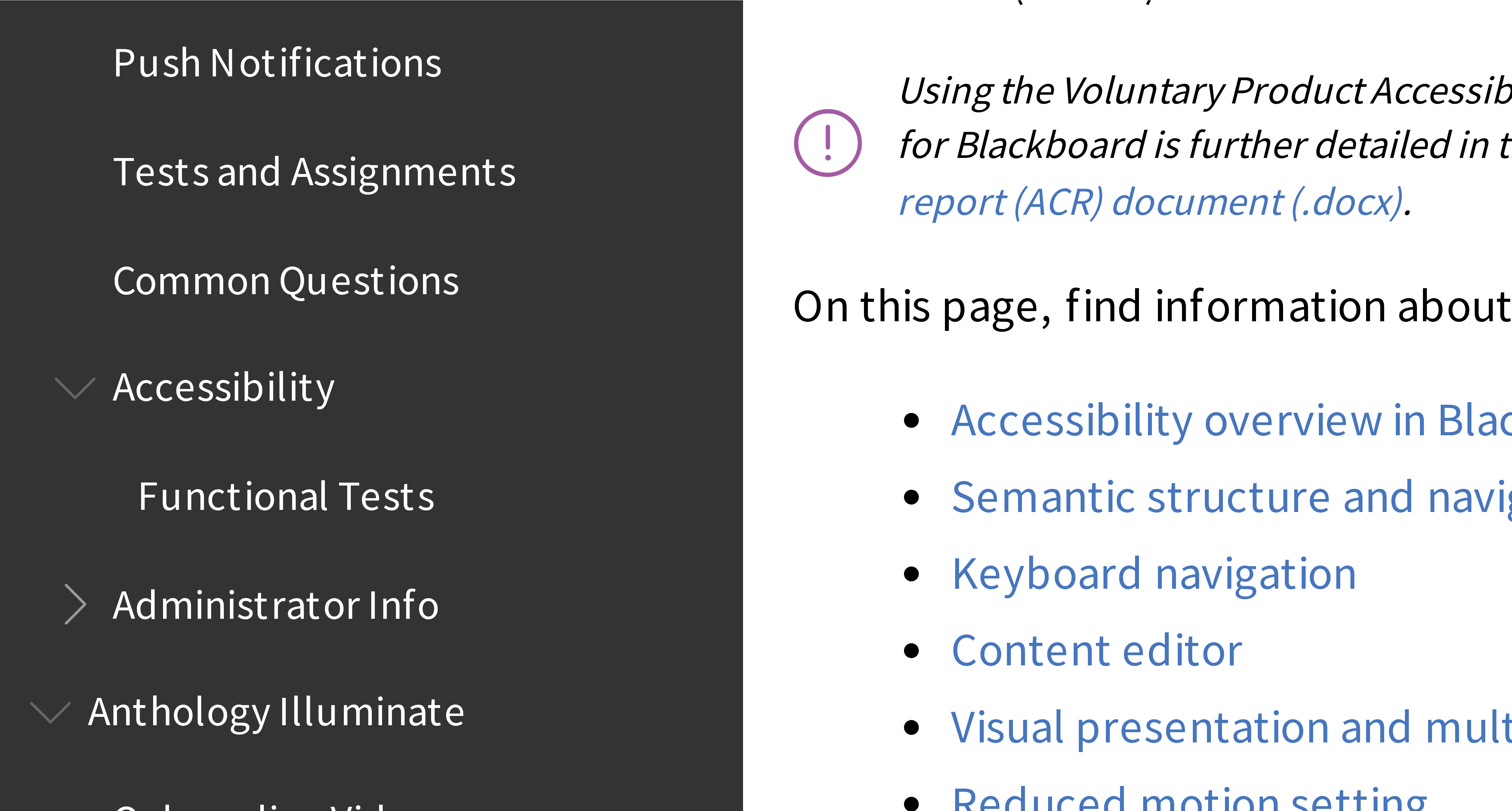 scroll, scrollTop: 180, scrollLeft: 0, axis: vertical 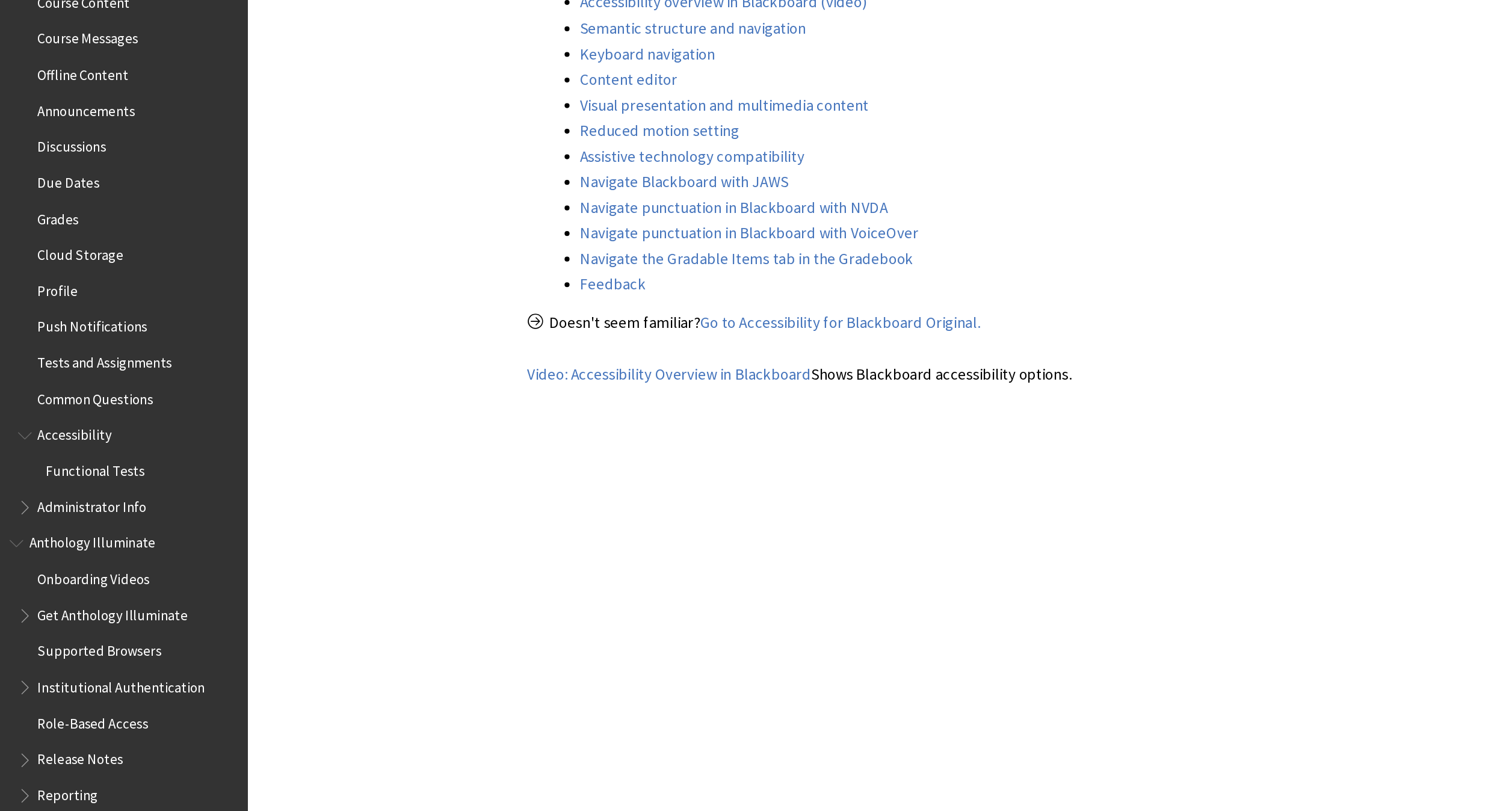 drag, startPoint x: 2117, startPoint y: 248, endPoint x: 238, endPoint y: 269, distance: 1879.117 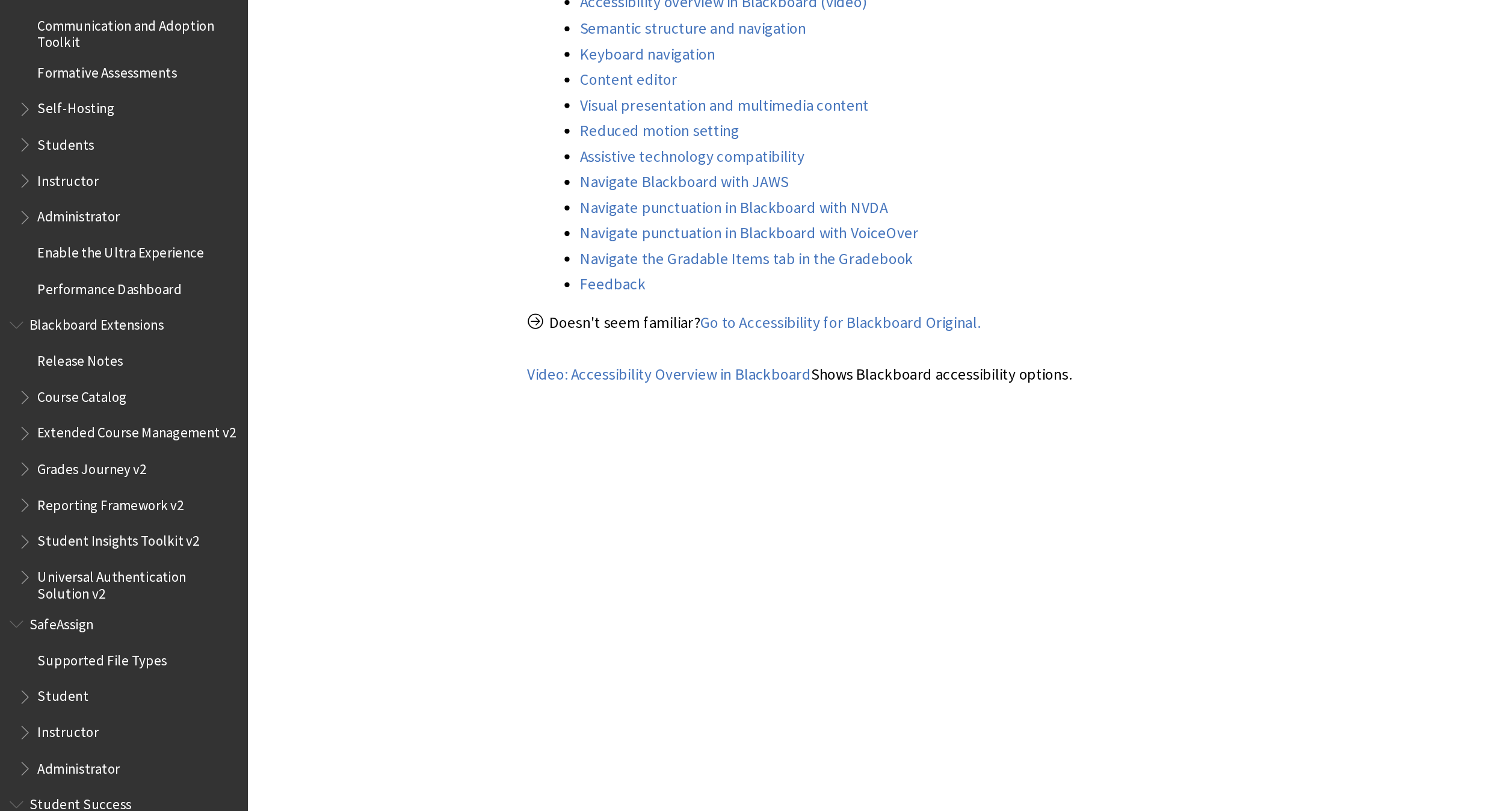 scroll, scrollTop: 1055, scrollLeft: 0, axis: vertical 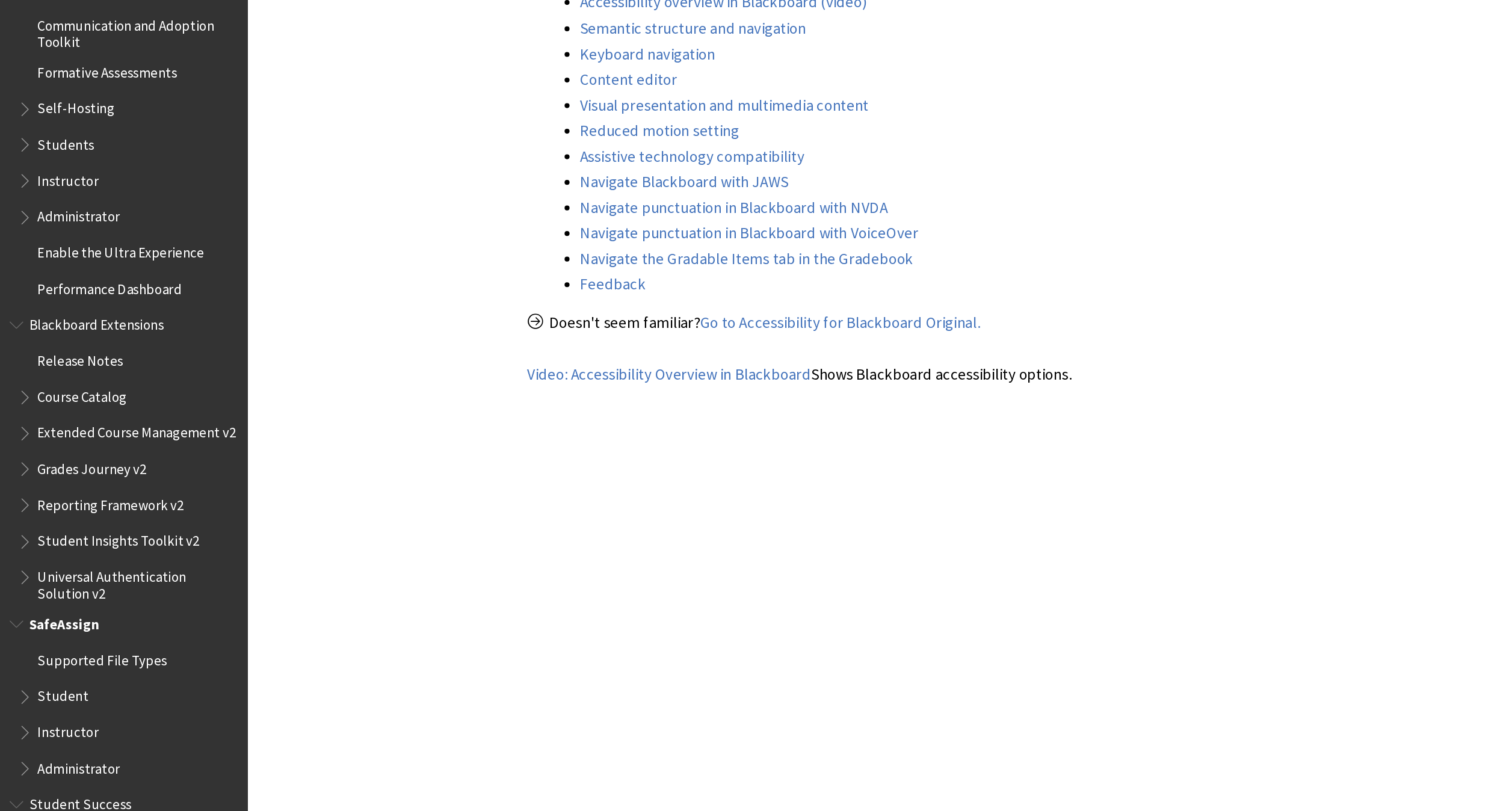 click at bounding box center [19, 628] 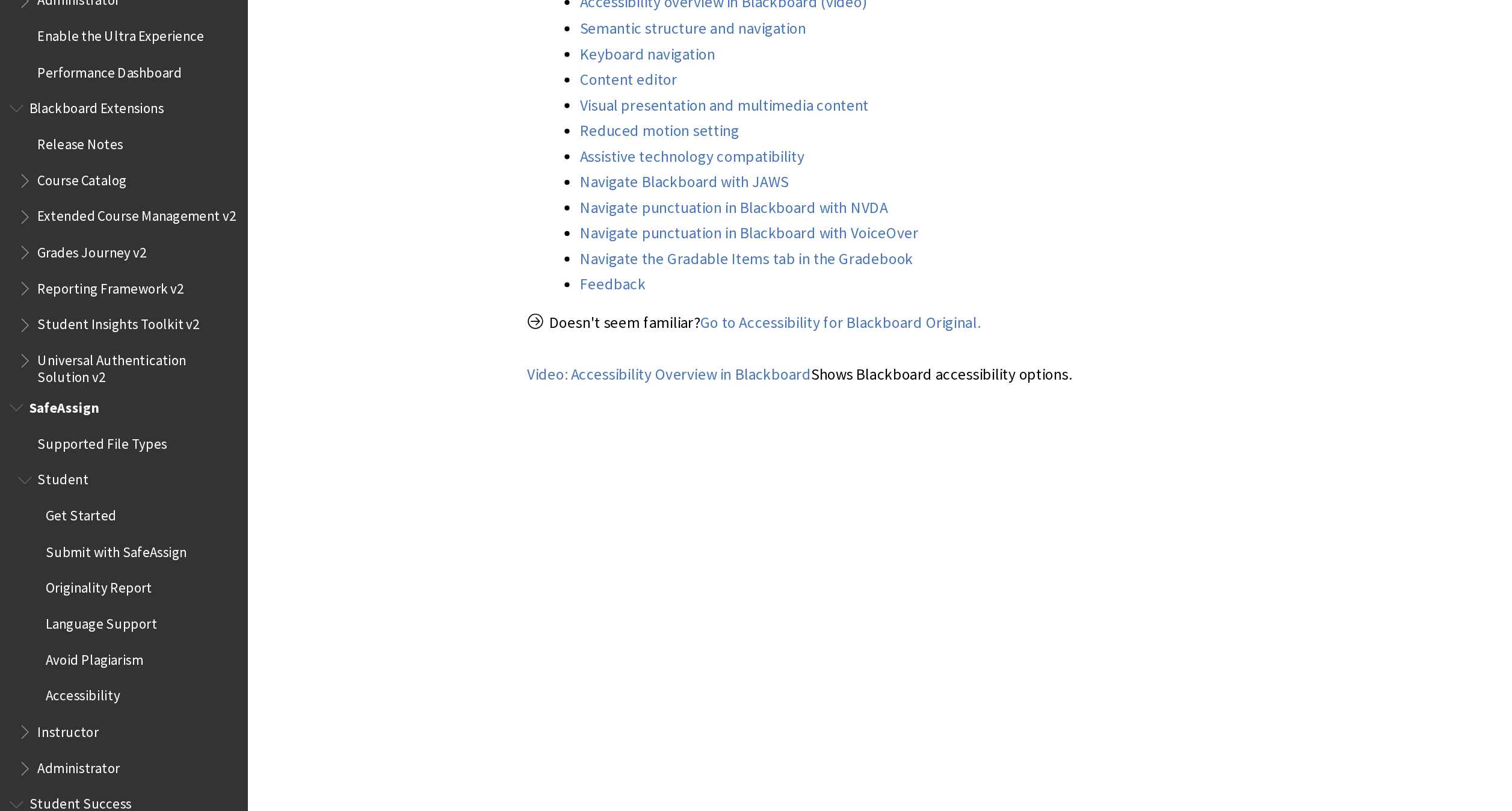 scroll, scrollTop: 1212, scrollLeft: 0, axis: vertical 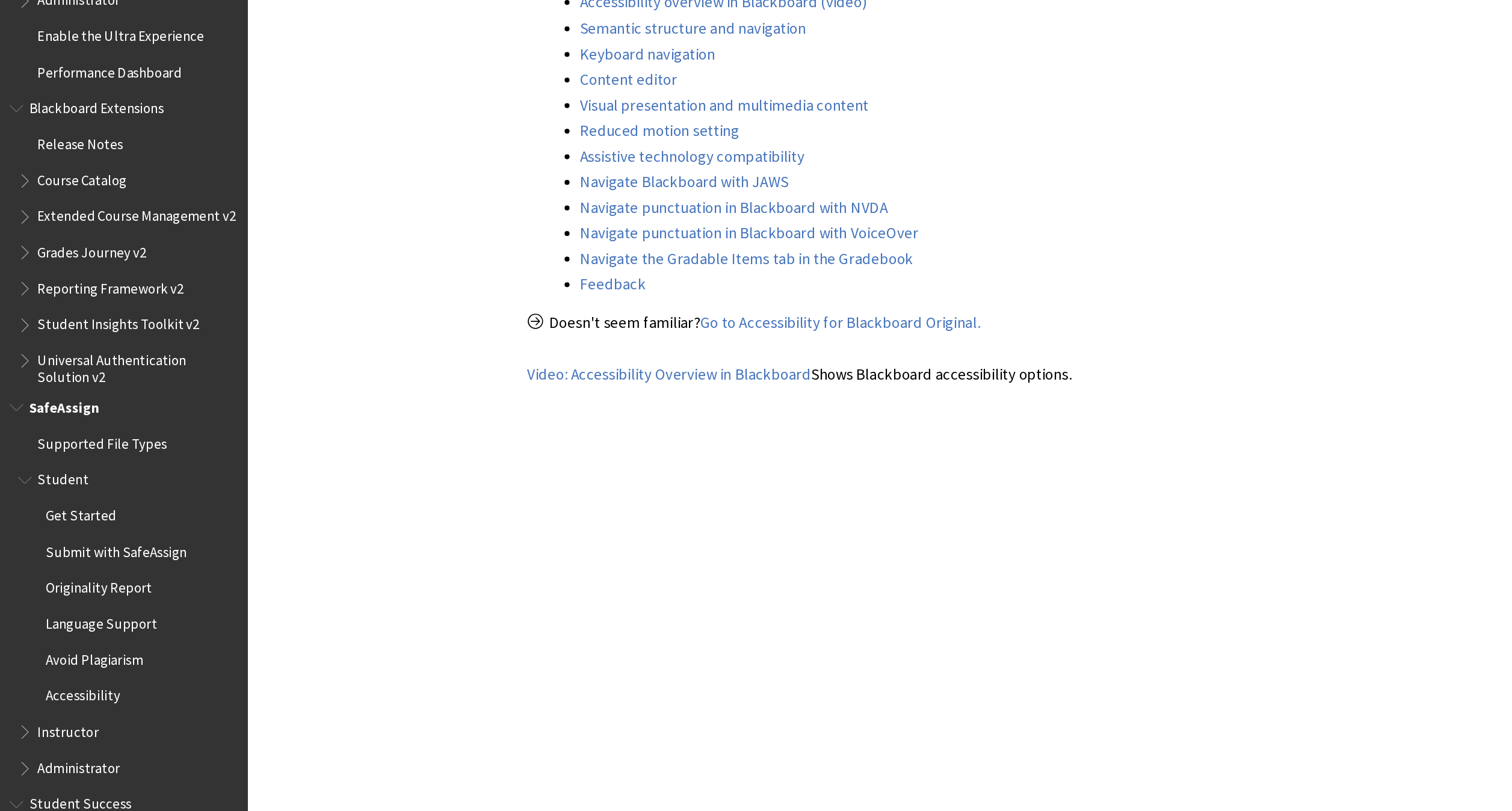 click on "This information applies only to the Ultra Course View.
. Feedback" at bounding box center [757, 2441] 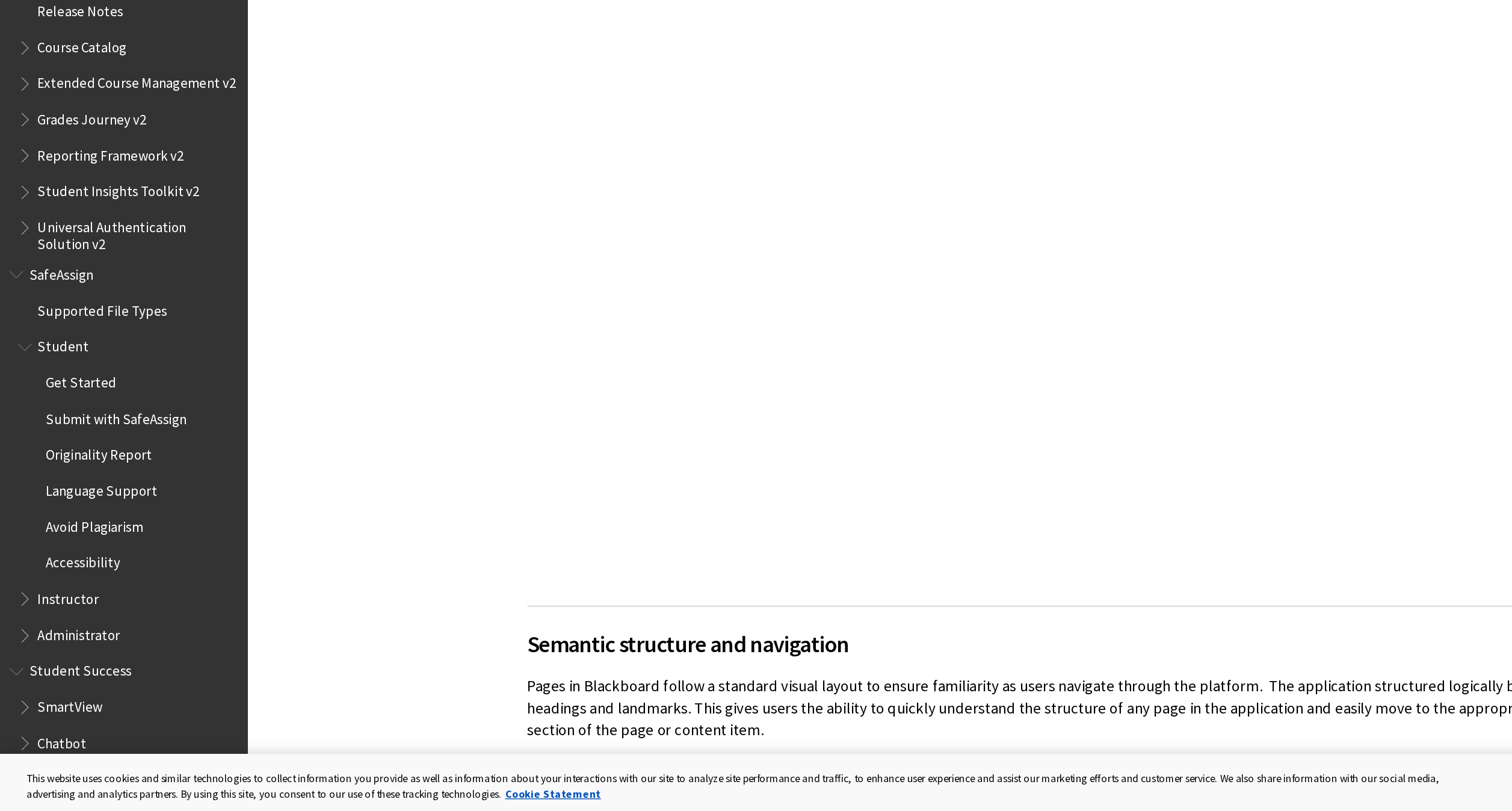scroll, scrollTop: 649, scrollLeft: 0, axis: vertical 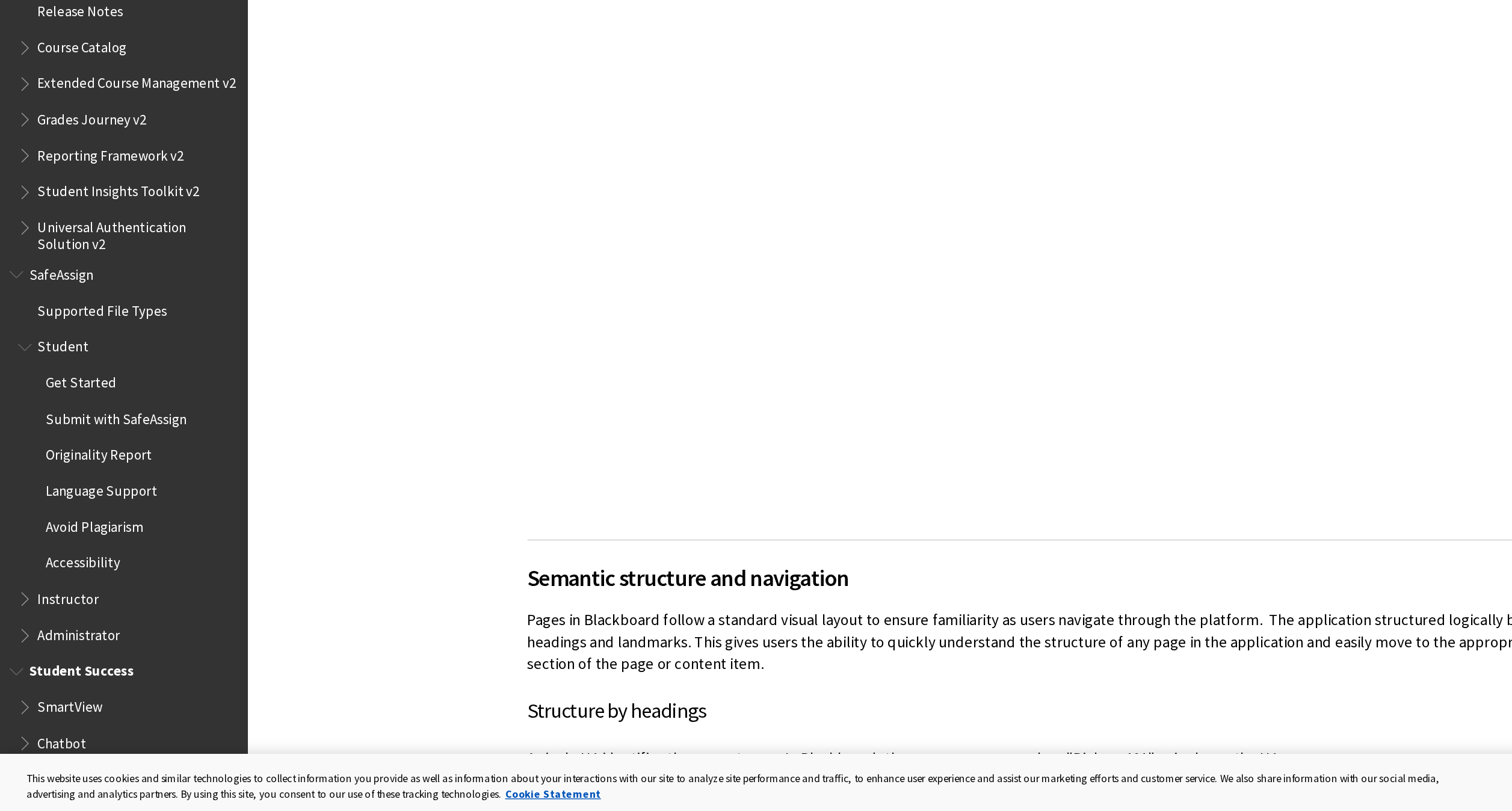 click at bounding box center (13, 706) 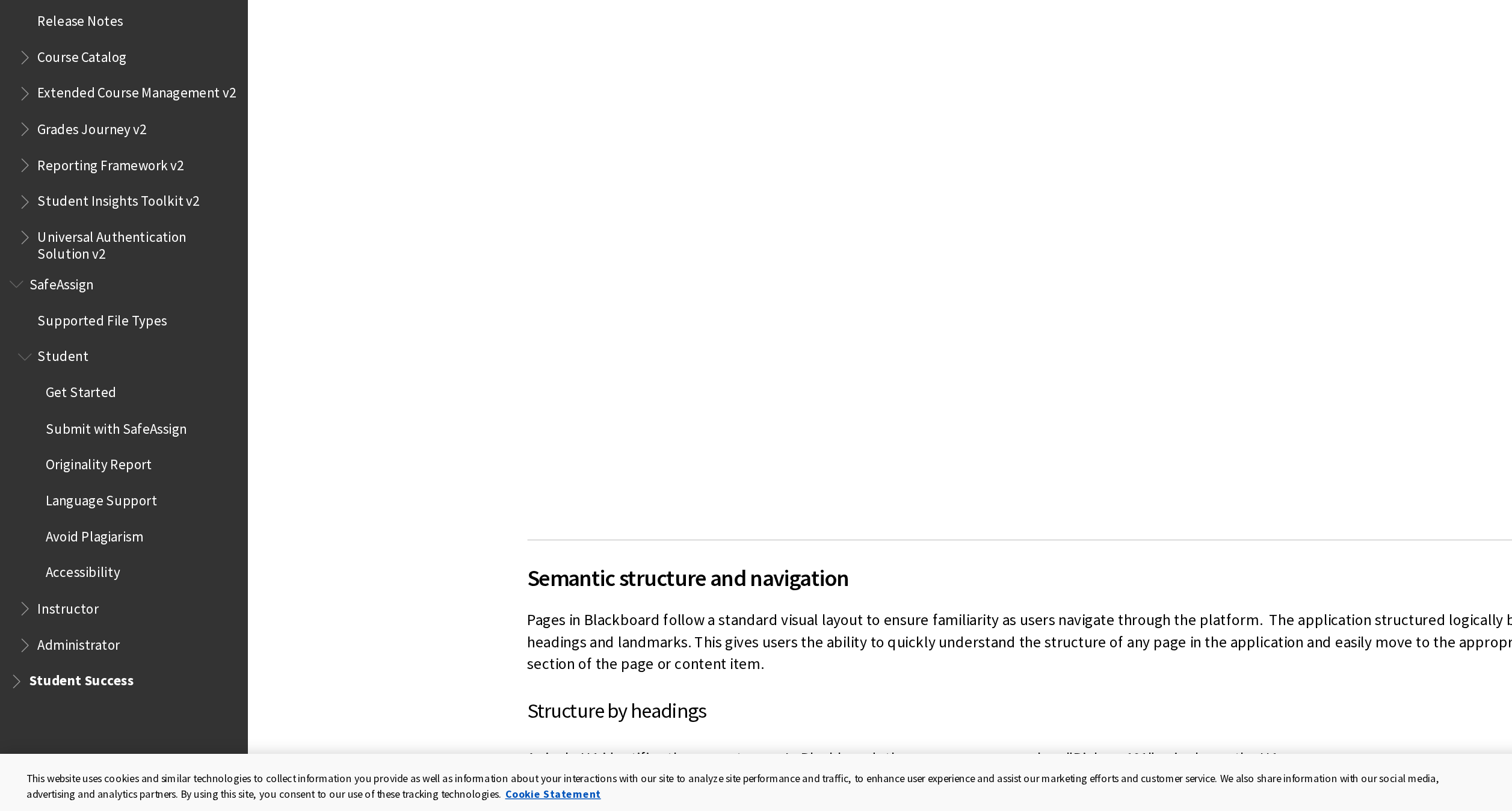 scroll, scrollTop: 1133, scrollLeft: 0, axis: vertical 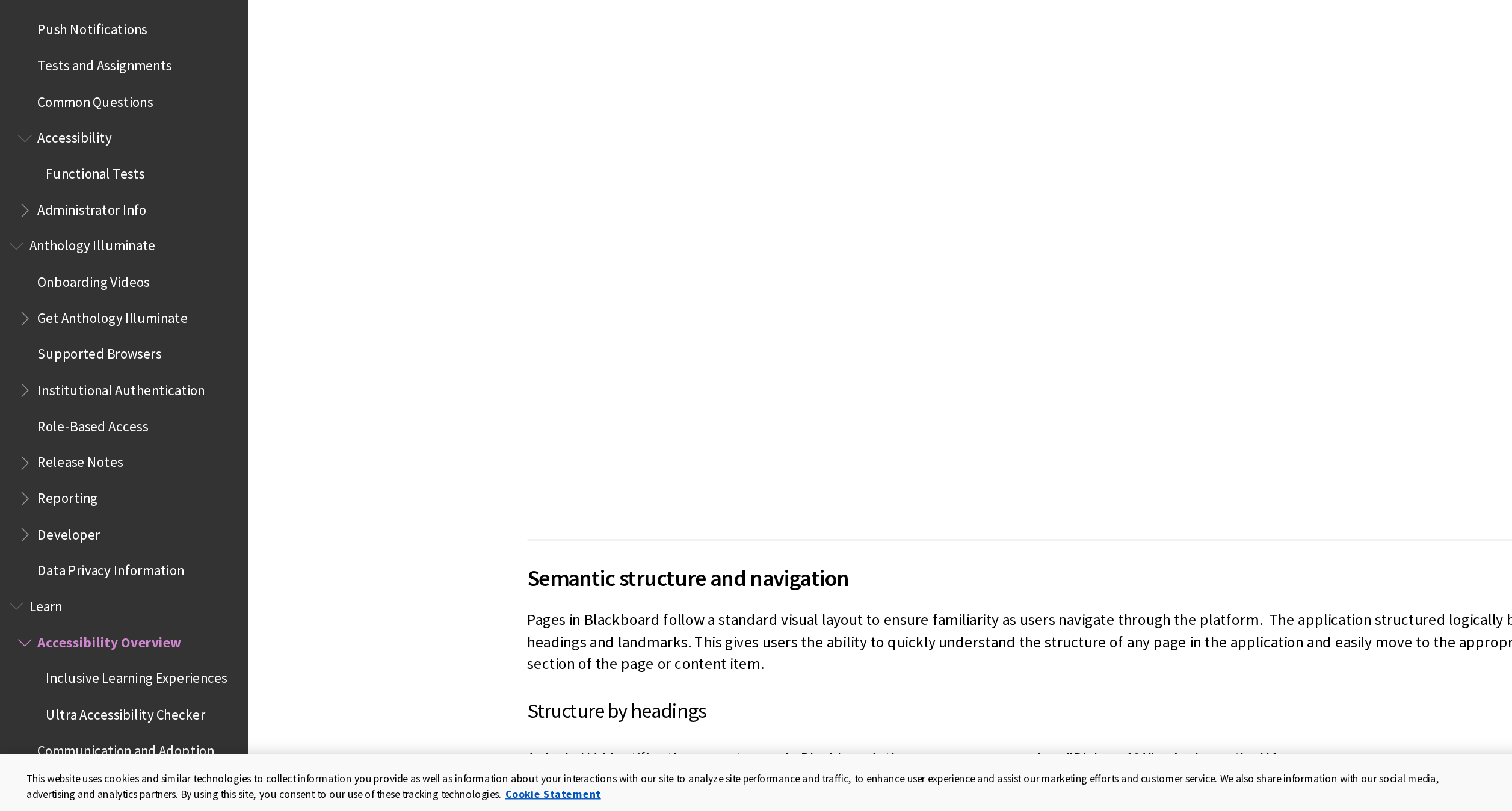 click at bounding box center [19, 501] 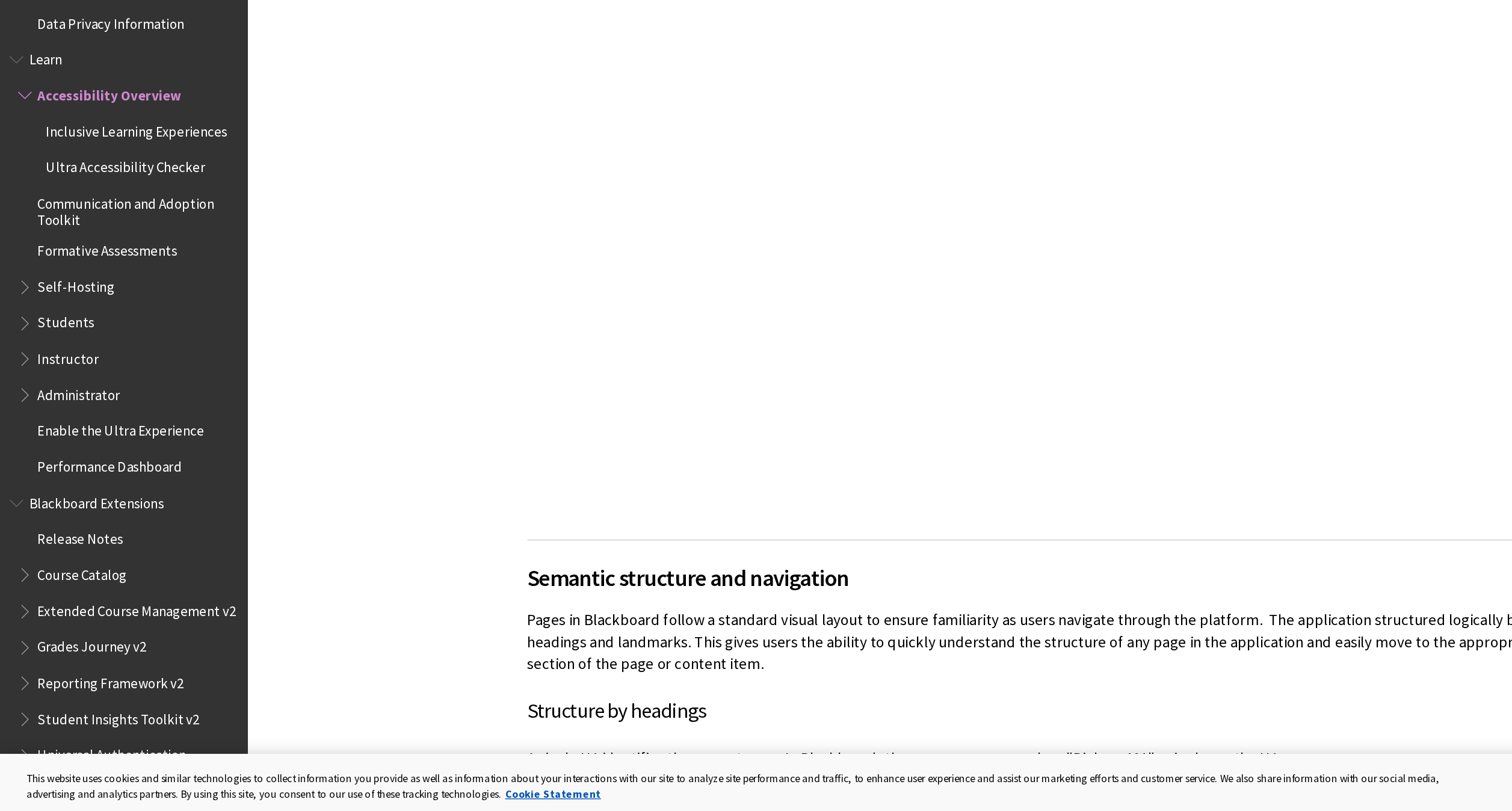 scroll, scrollTop: 862, scrollLeft: 0, axis: vertical 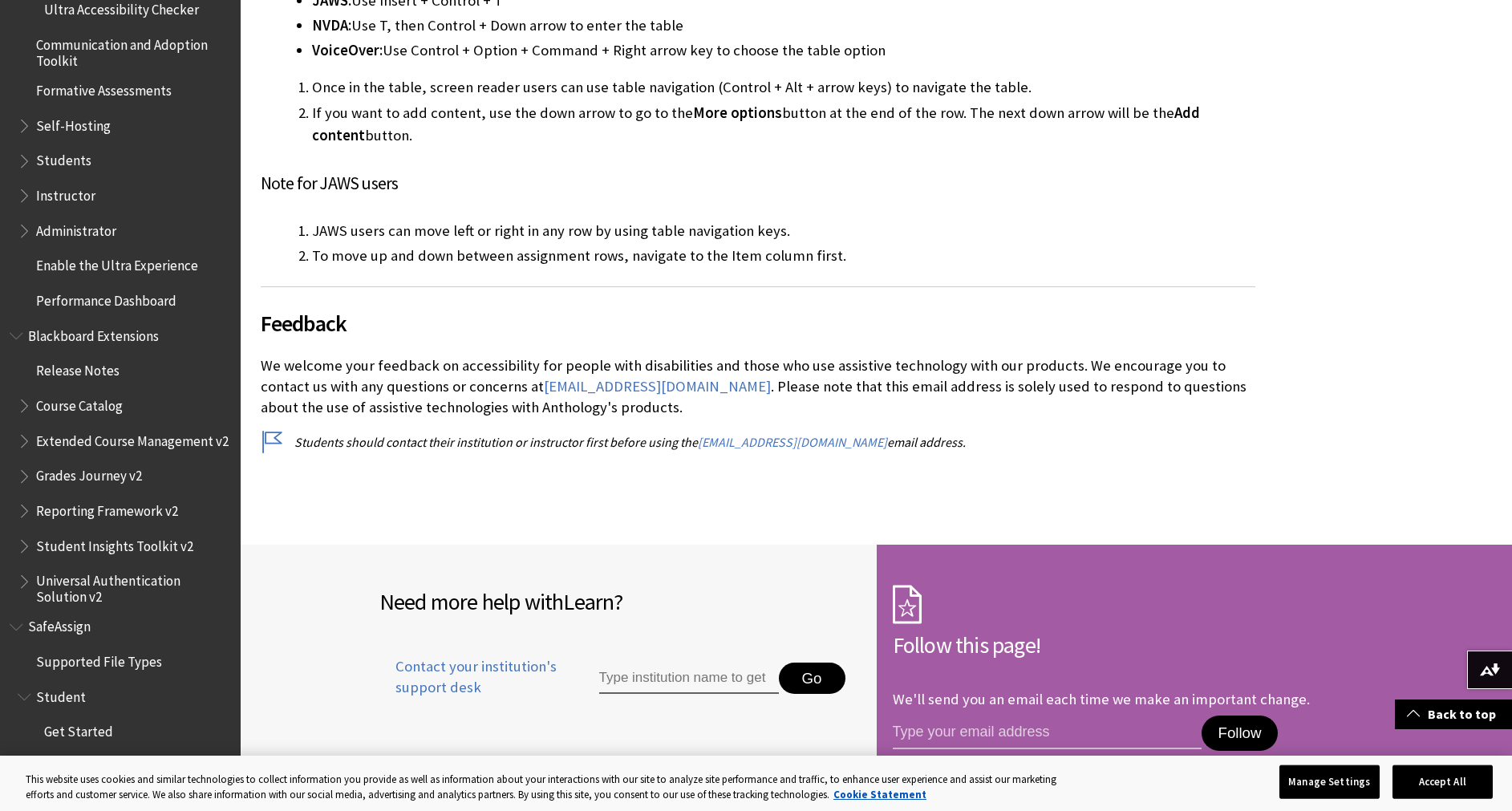 drag, startPoint x: 1469, startPoint y: 194, endPoint x: 1452, endPoint y: 192, distance: 17.117243 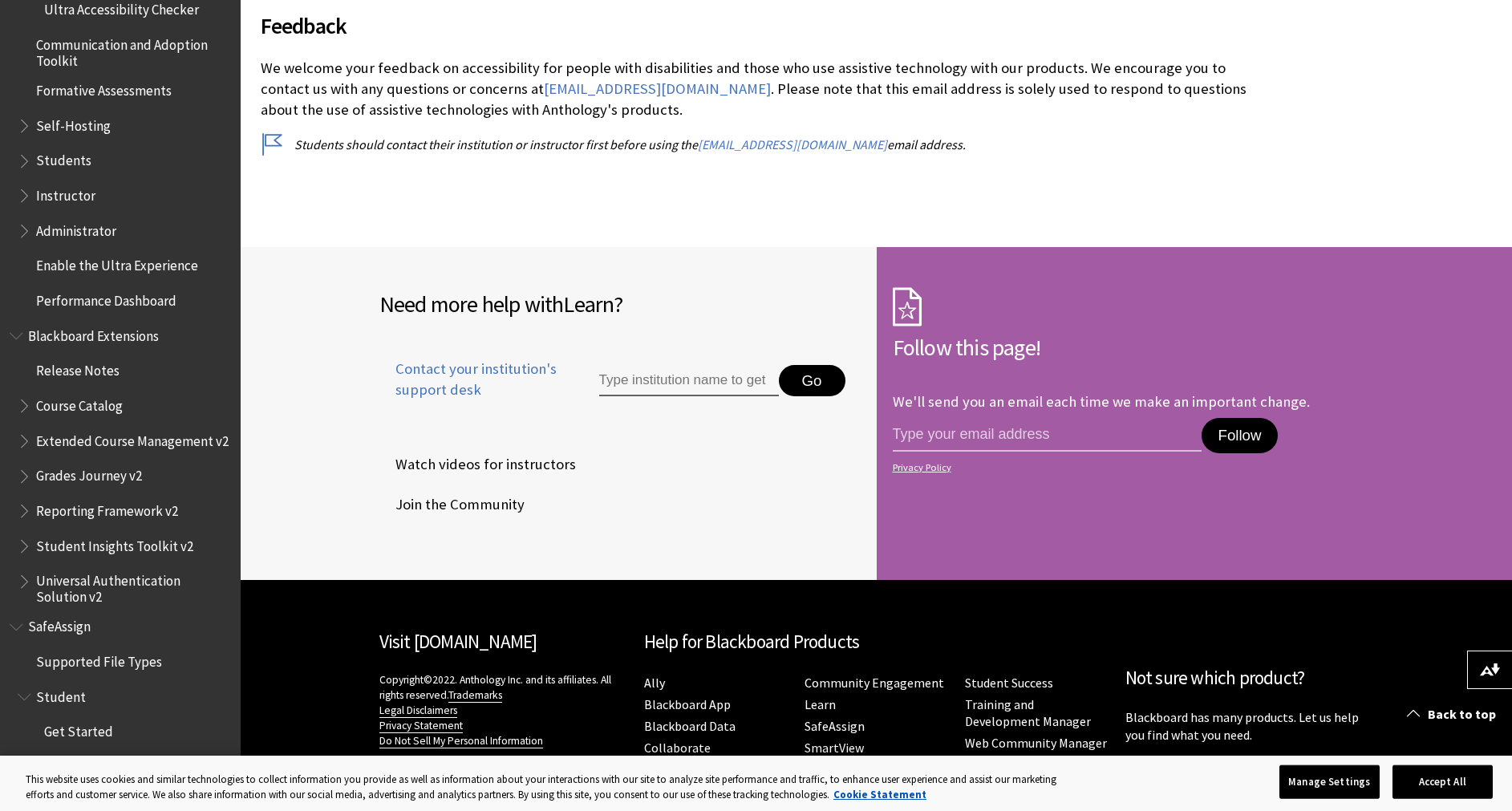 scroll, scrollTop: 6927, scrollLeft: 0, axis: vertical 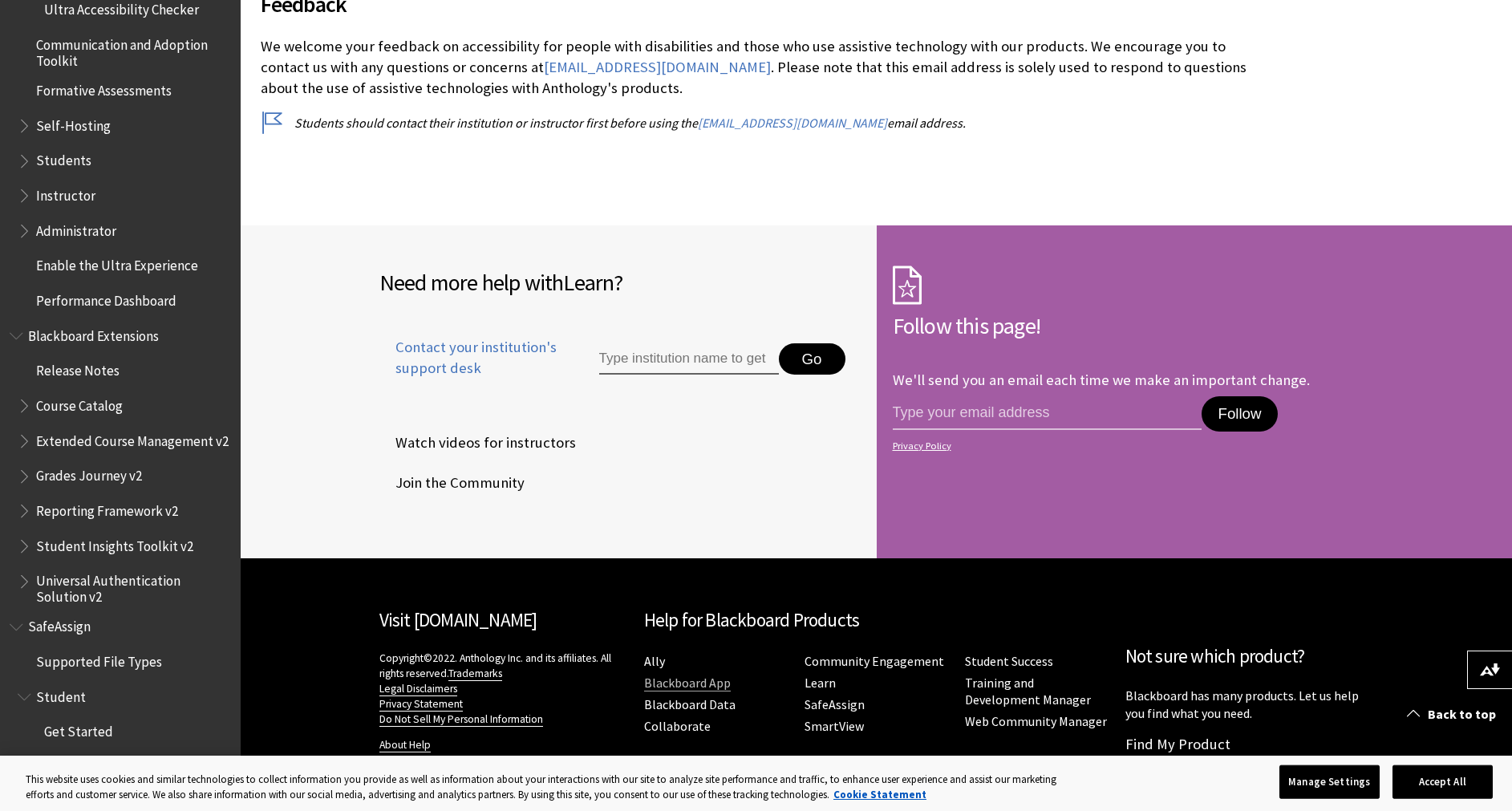 click on "Blackboard App" at bounding box center [687, 683] 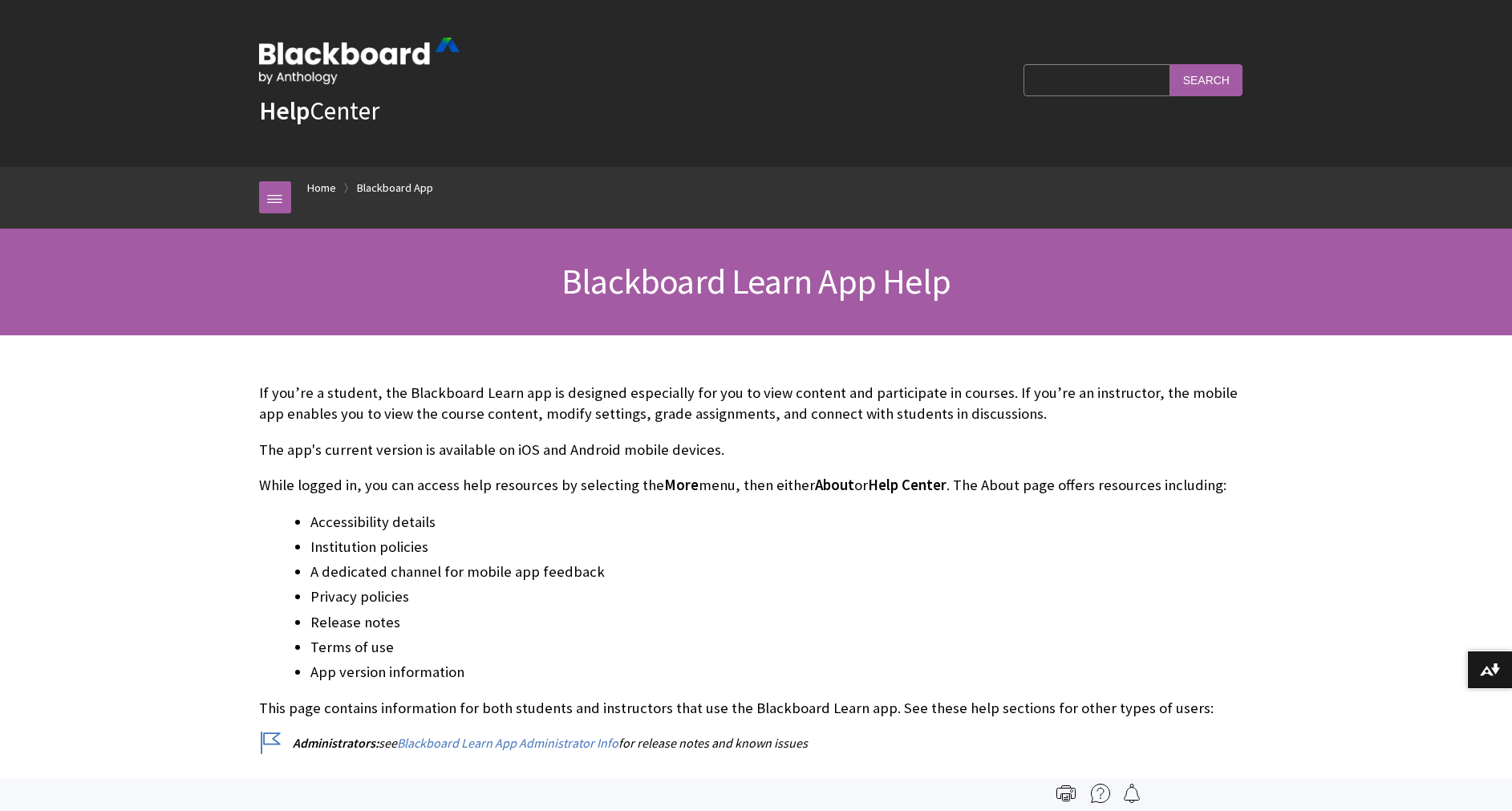 scroll, scrollTop: 0, scrollLeft: 0, axis: both 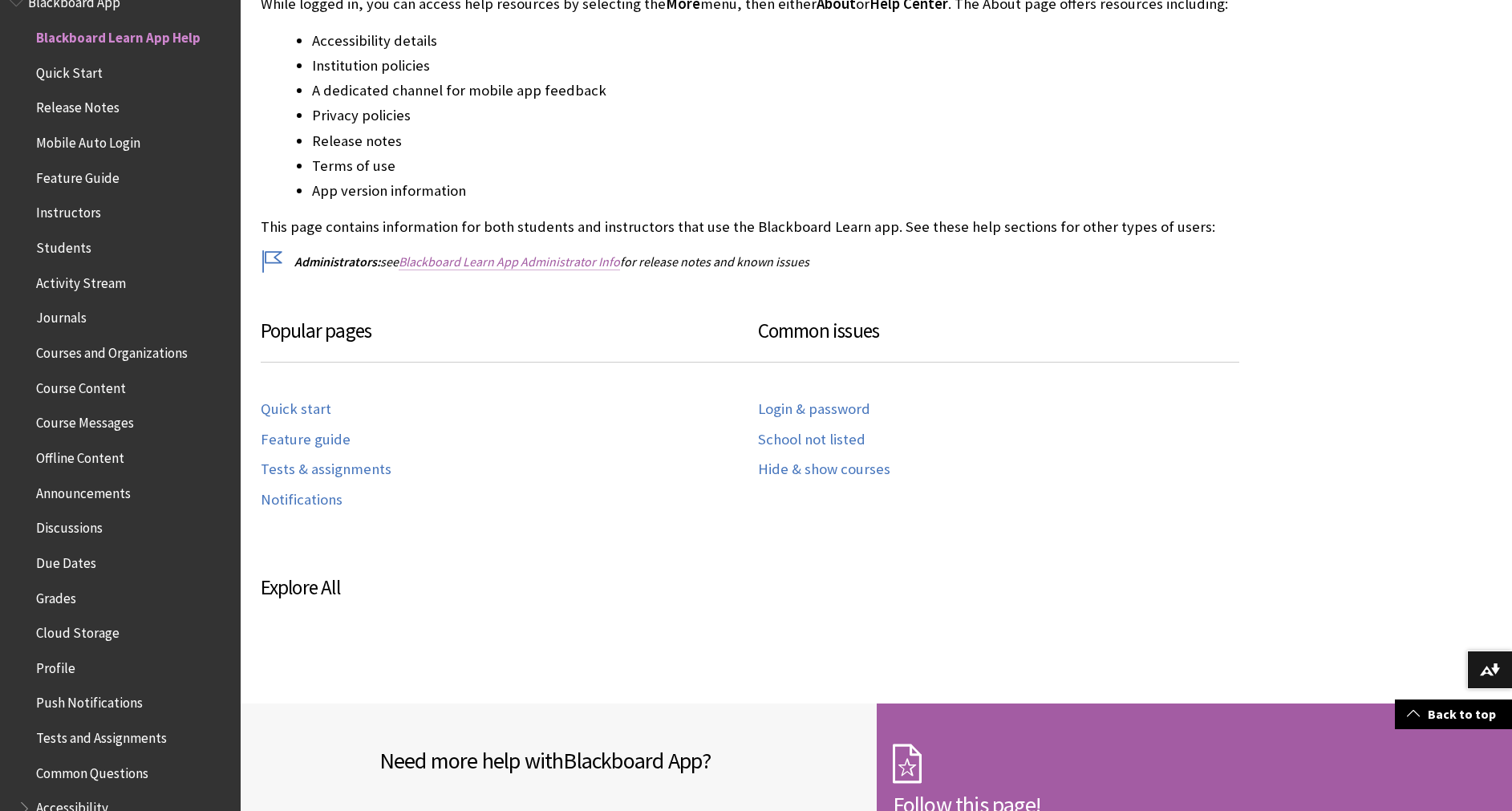 click on "Blackboard Learn App Administrator Info" at bounding box center [509, 262] 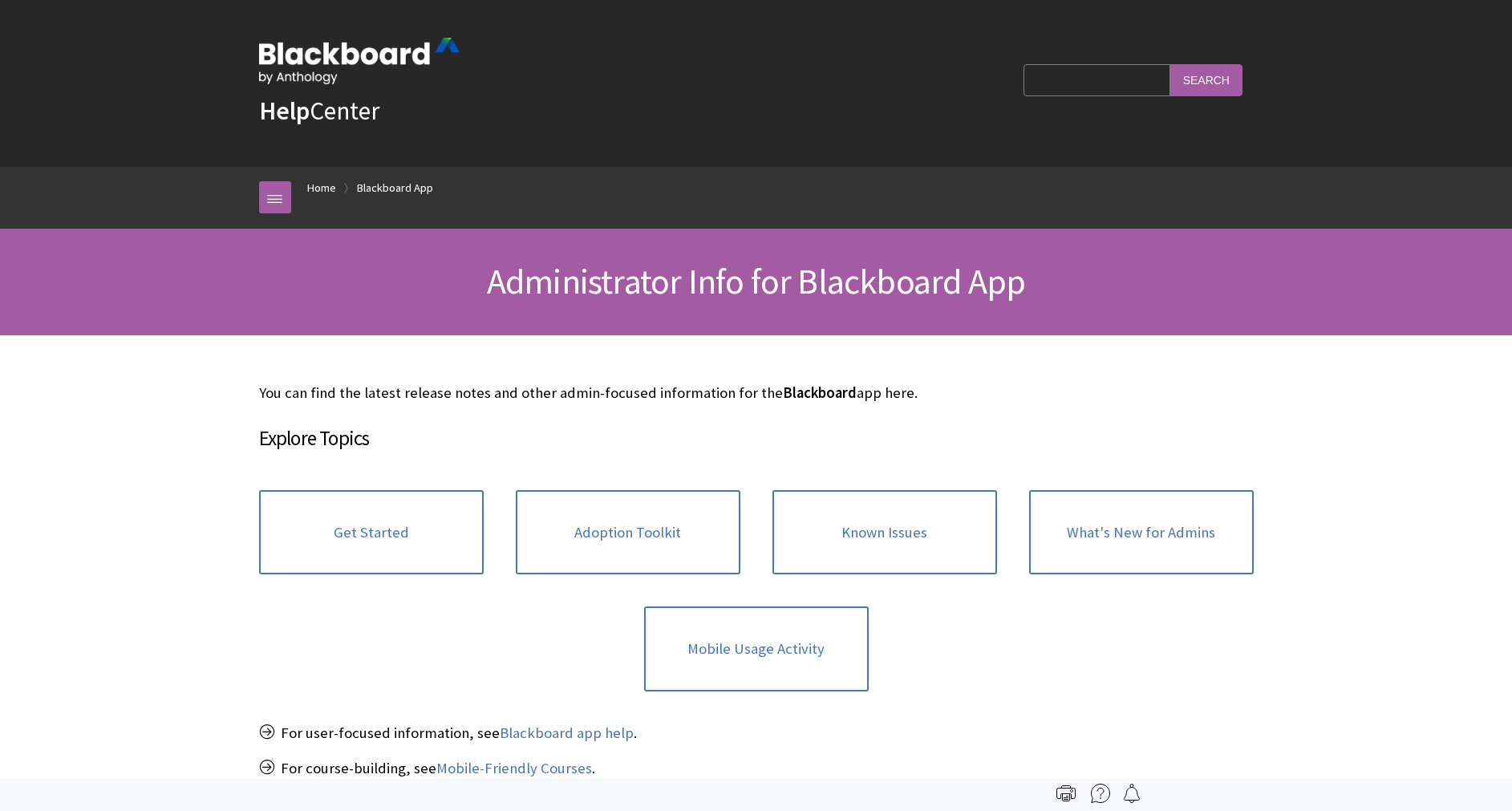 scroll, scrollTop: 0, scrollLeft: 0, axis: both 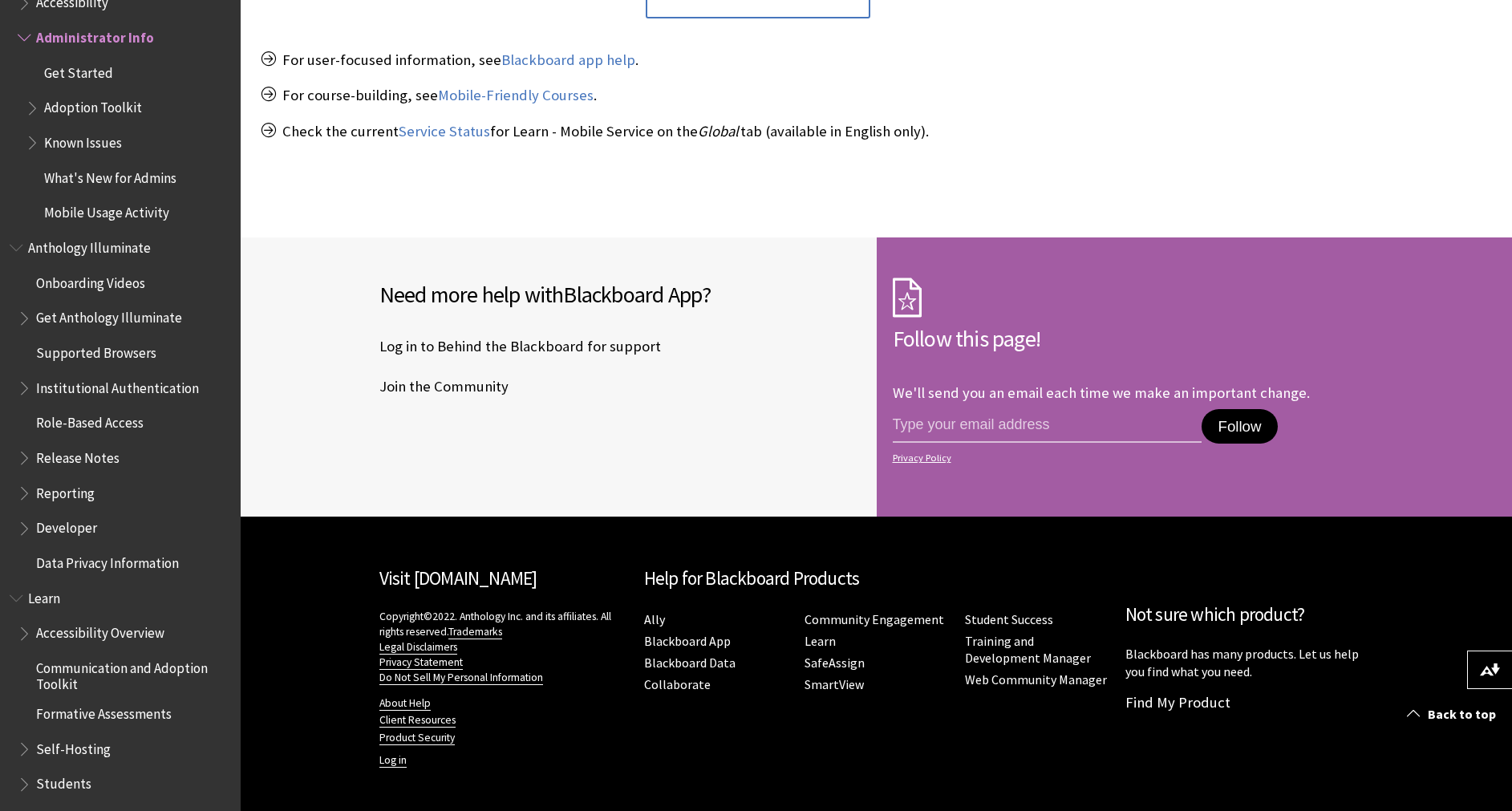 click on "For course-building, see  Mobile-Friendly Courses ." at bounding box center (758, 95) 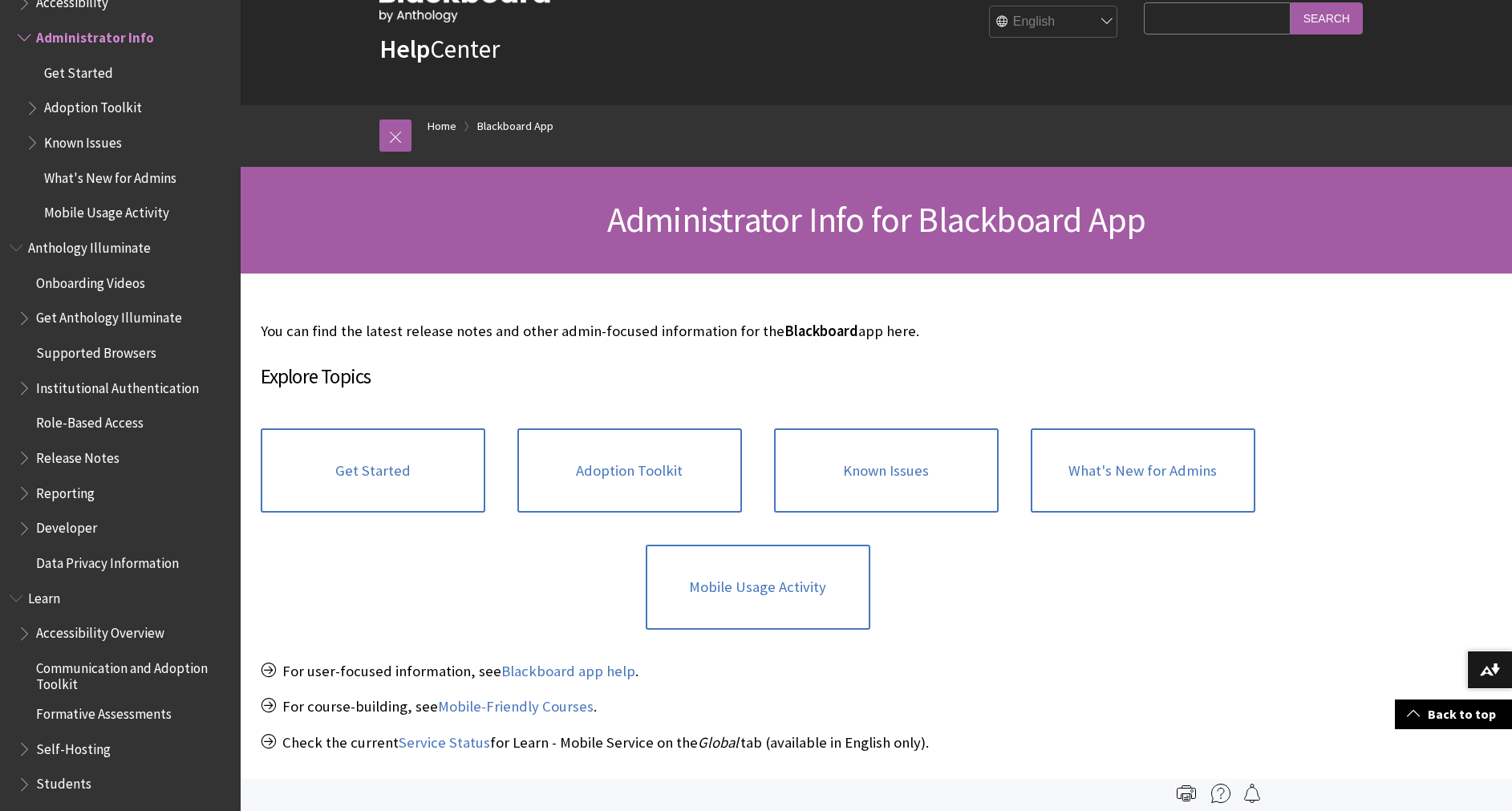 scroll, scrollTop: 0, scrollLeft: 0, axis: both 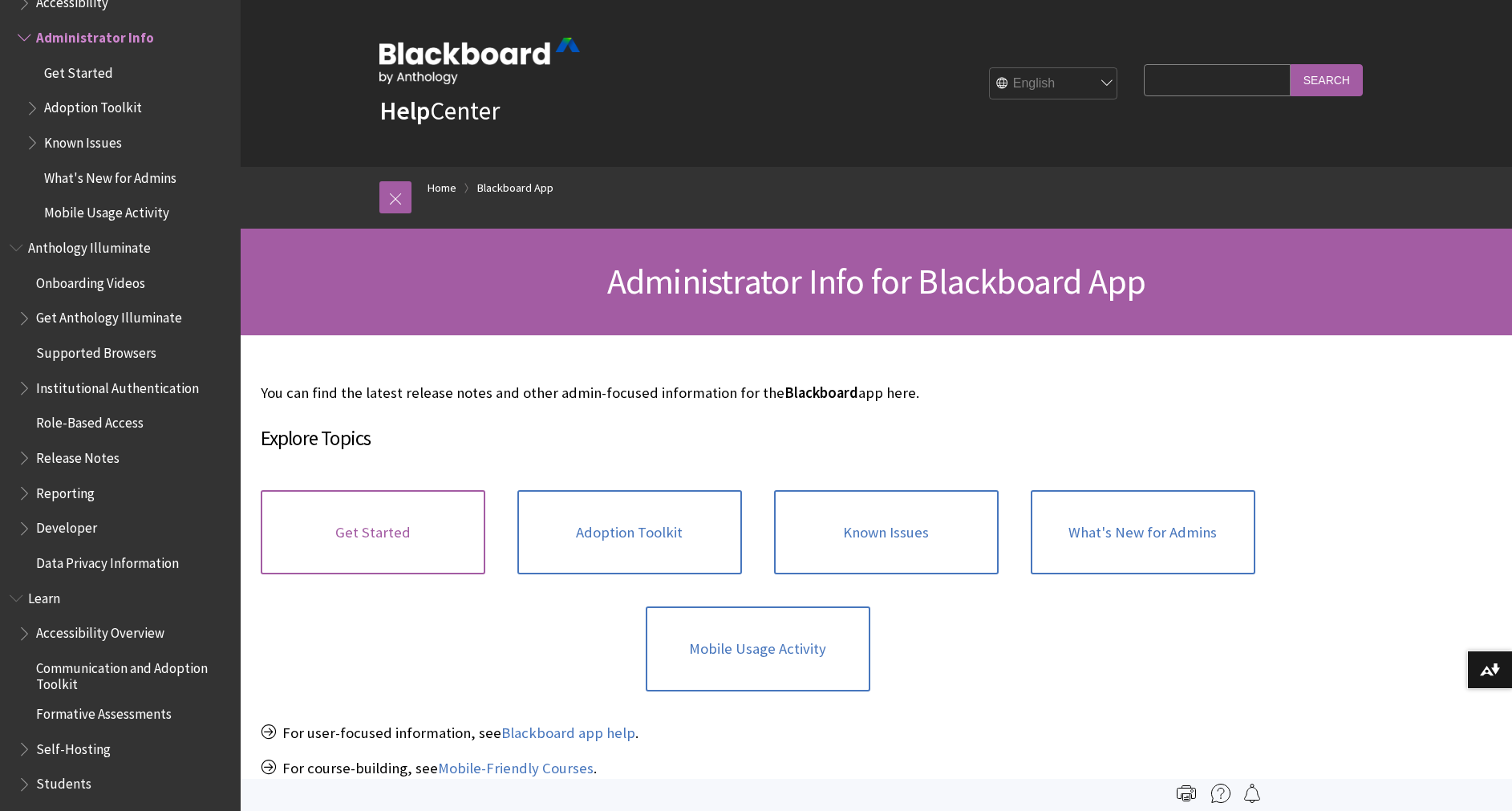 click on "Get Started" at bounding box center [373, 533] 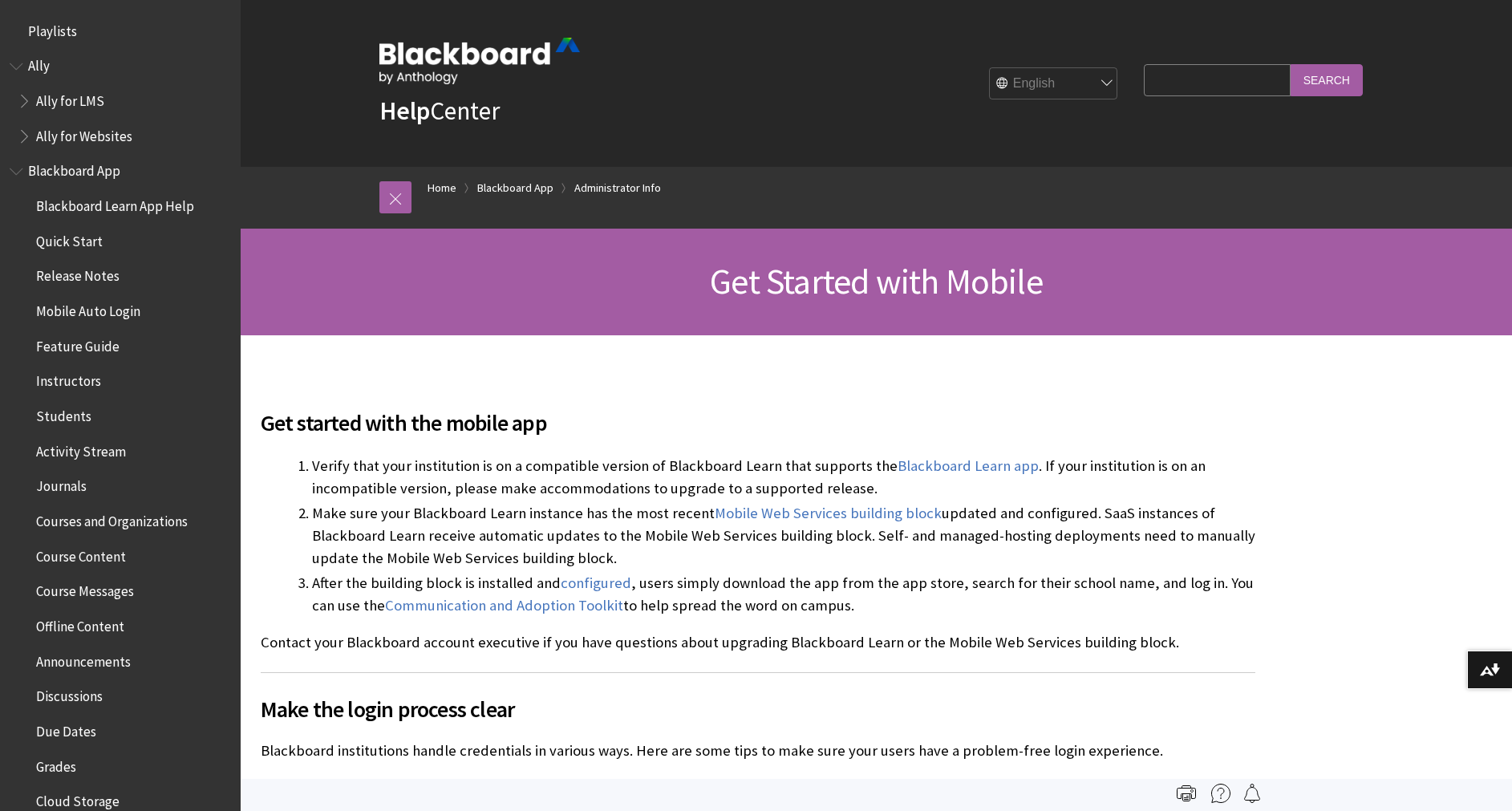 scroll, scrollTop: 0, scrollLeft: 0, axis: both 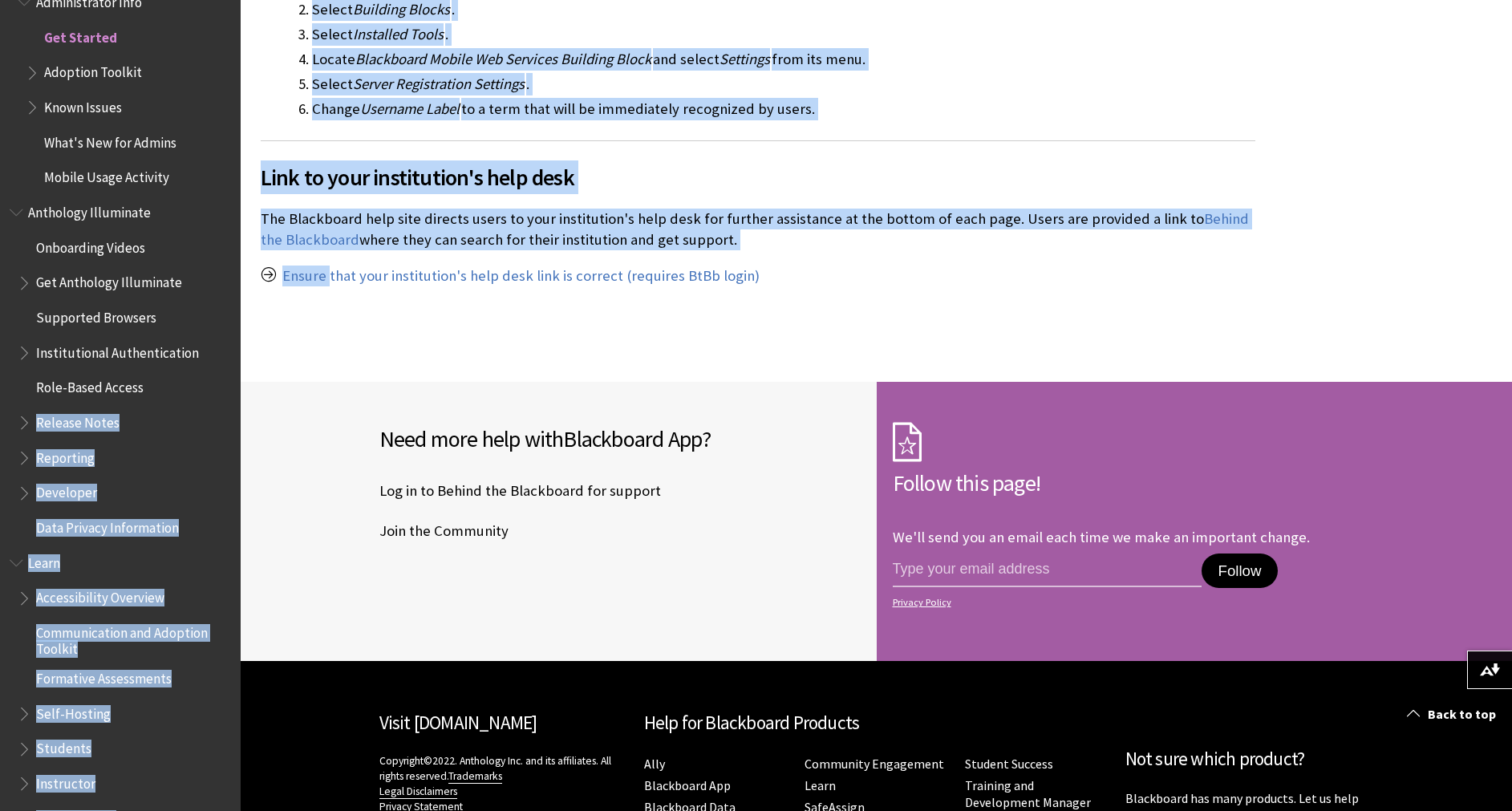 drag, startPoint x: 220, startPoint y: 371, endPoint x: 331, endPoint y: 324, distance: 120.5404 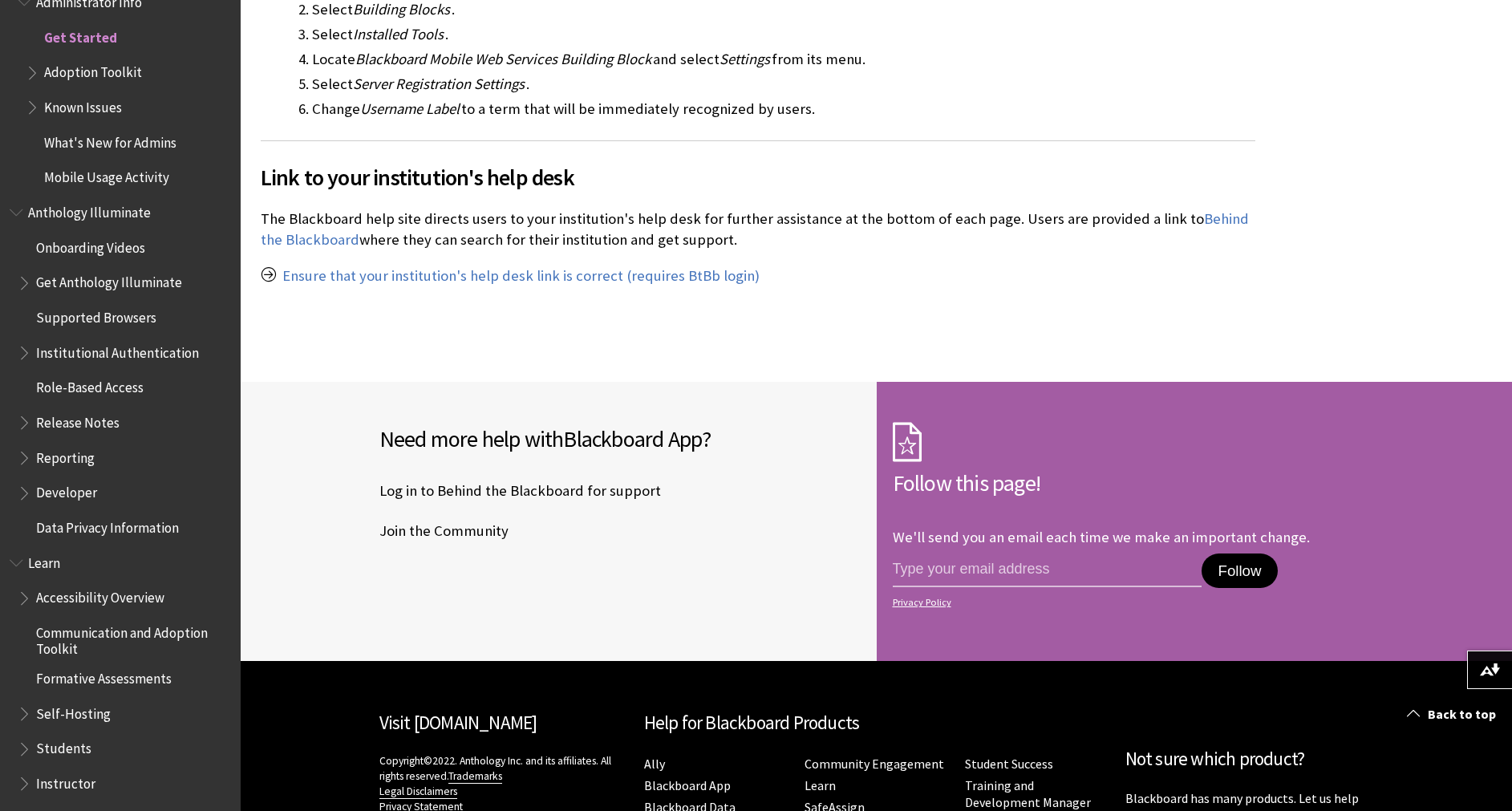 drag, startPoint x: 331, startPoint y: 324, endPoint x: 307, endPoint y: 425, distance: 103.8123 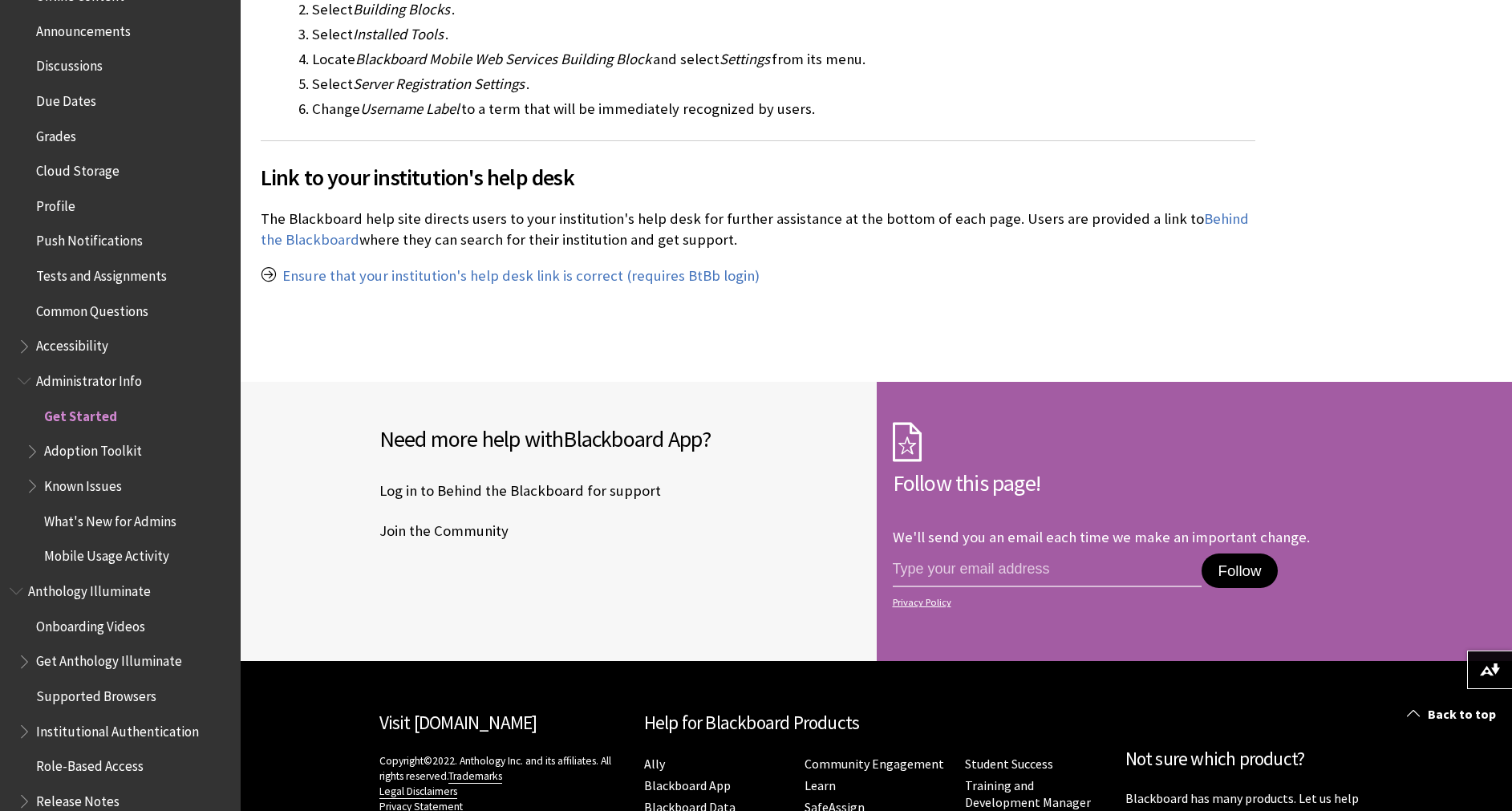 scroll, scrollTop: 611, scrollLeft: 0, axis: vertical 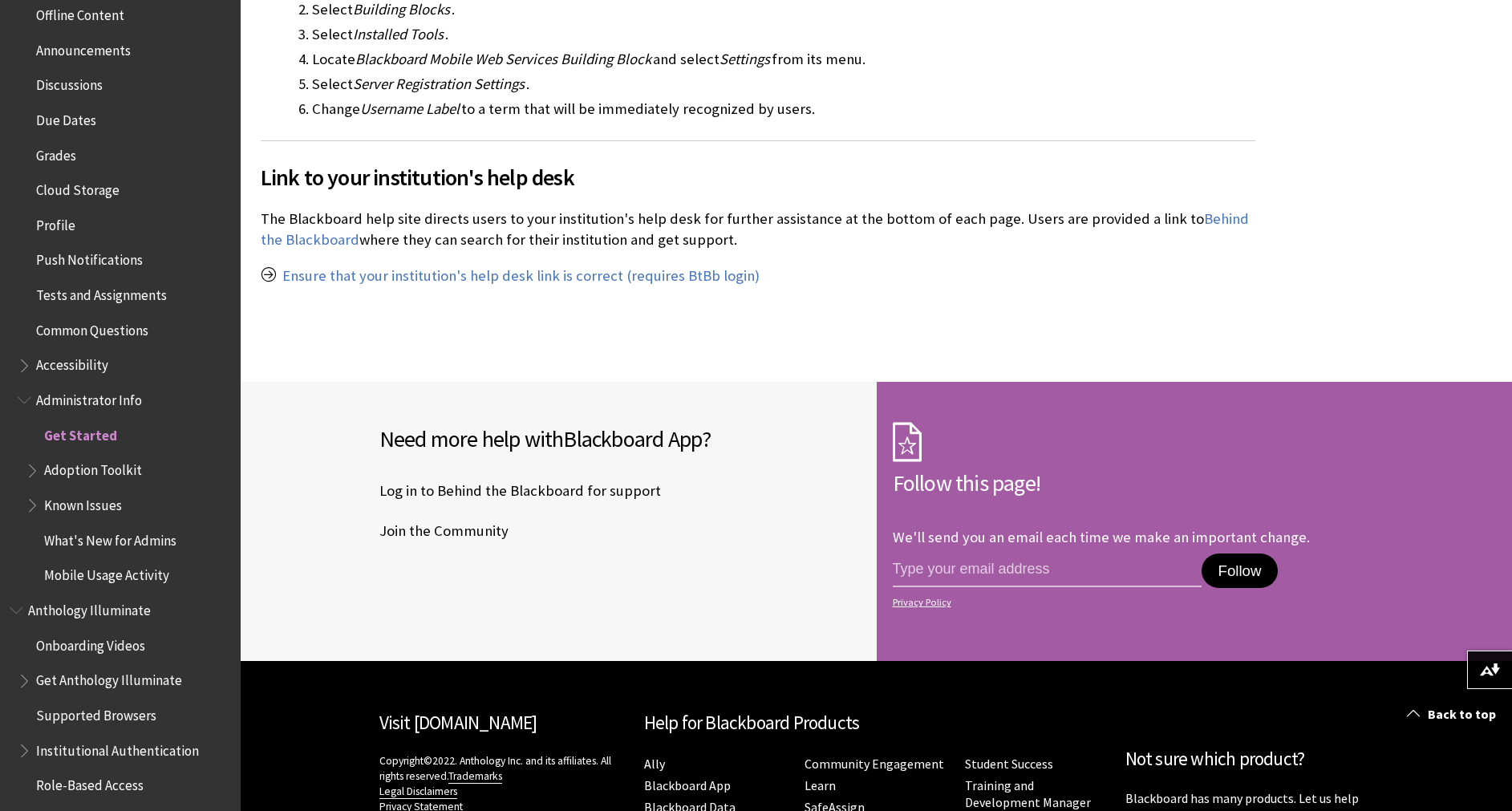 click at bounding box center [26, 362] 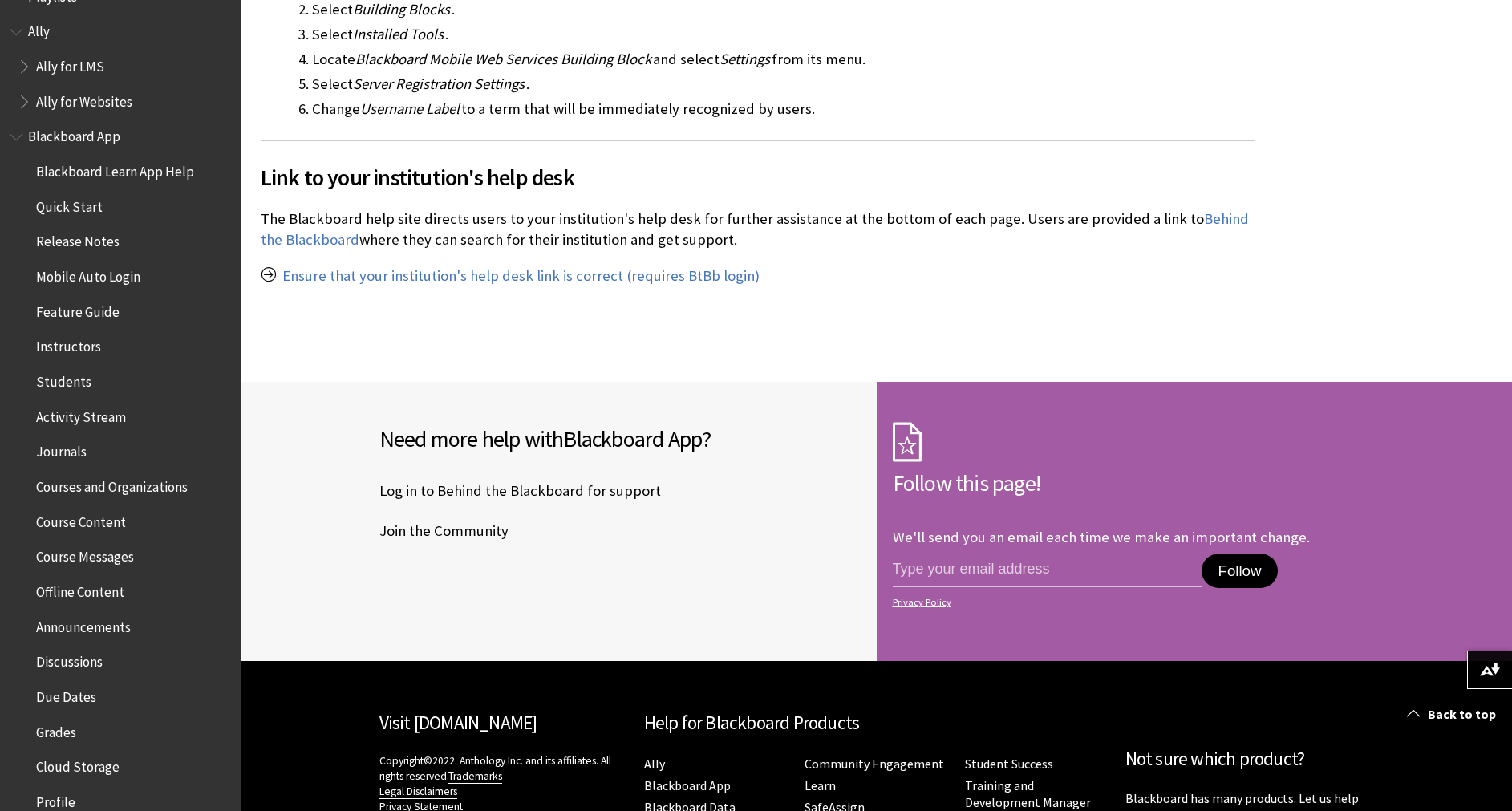 scroll, scrollTop: 0, scrollLeft: 0, axis: both 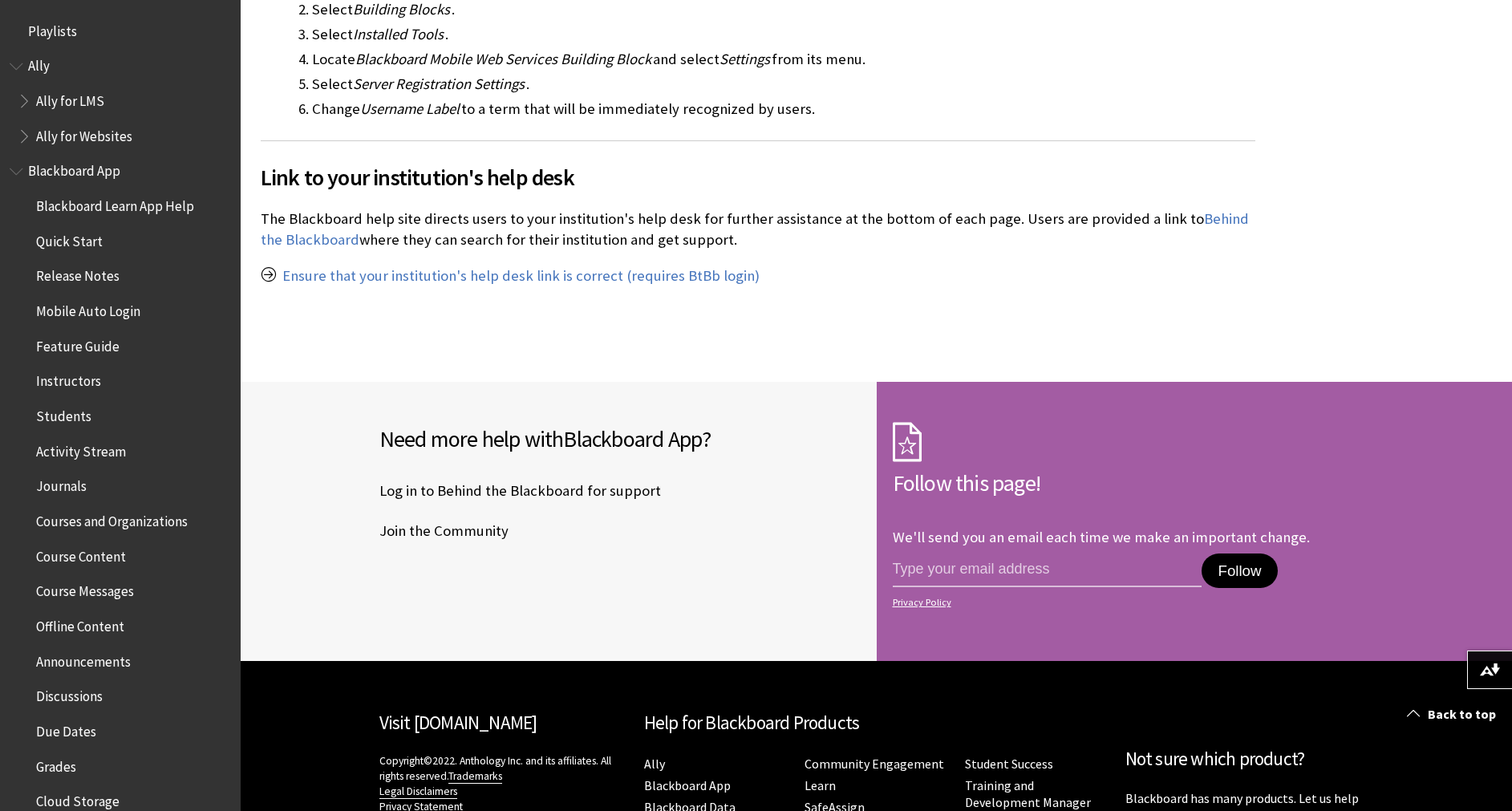 click on "Students" at bounding box center (124, 416) 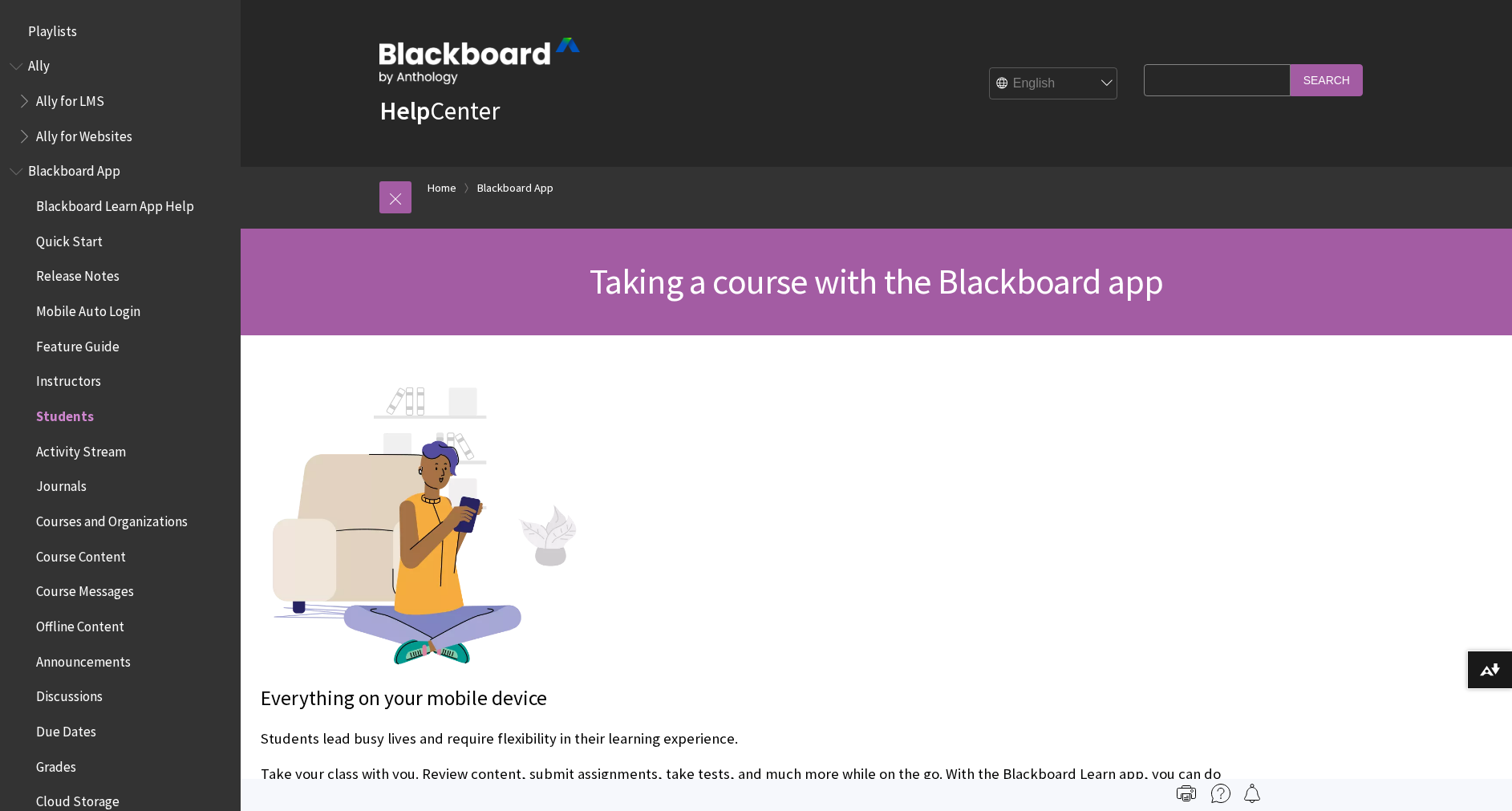 scroll, scrollTop: 0, scrollLeft: 0, axis: both 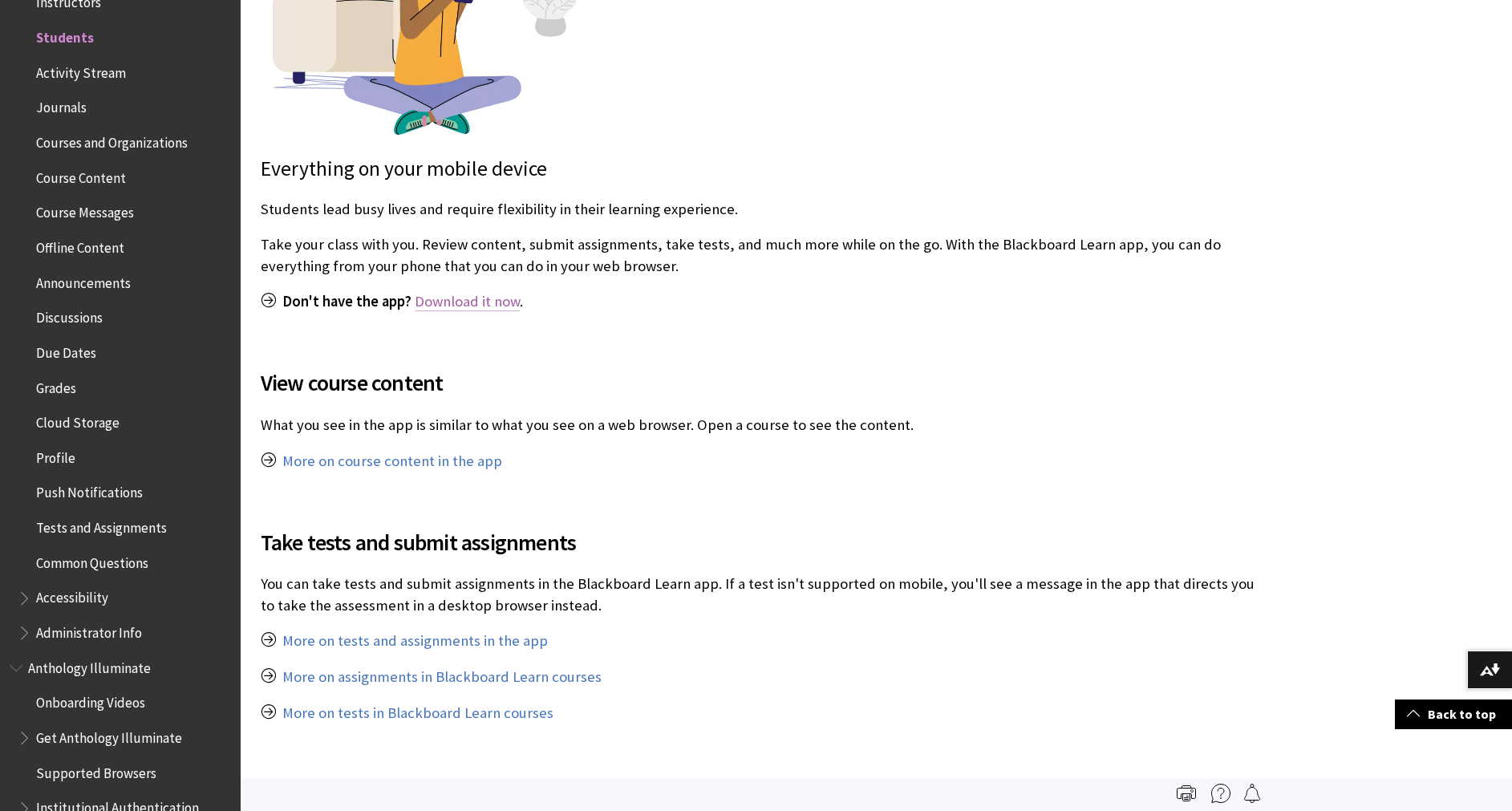 click on "Download it now" at bounding box center (467, 302) 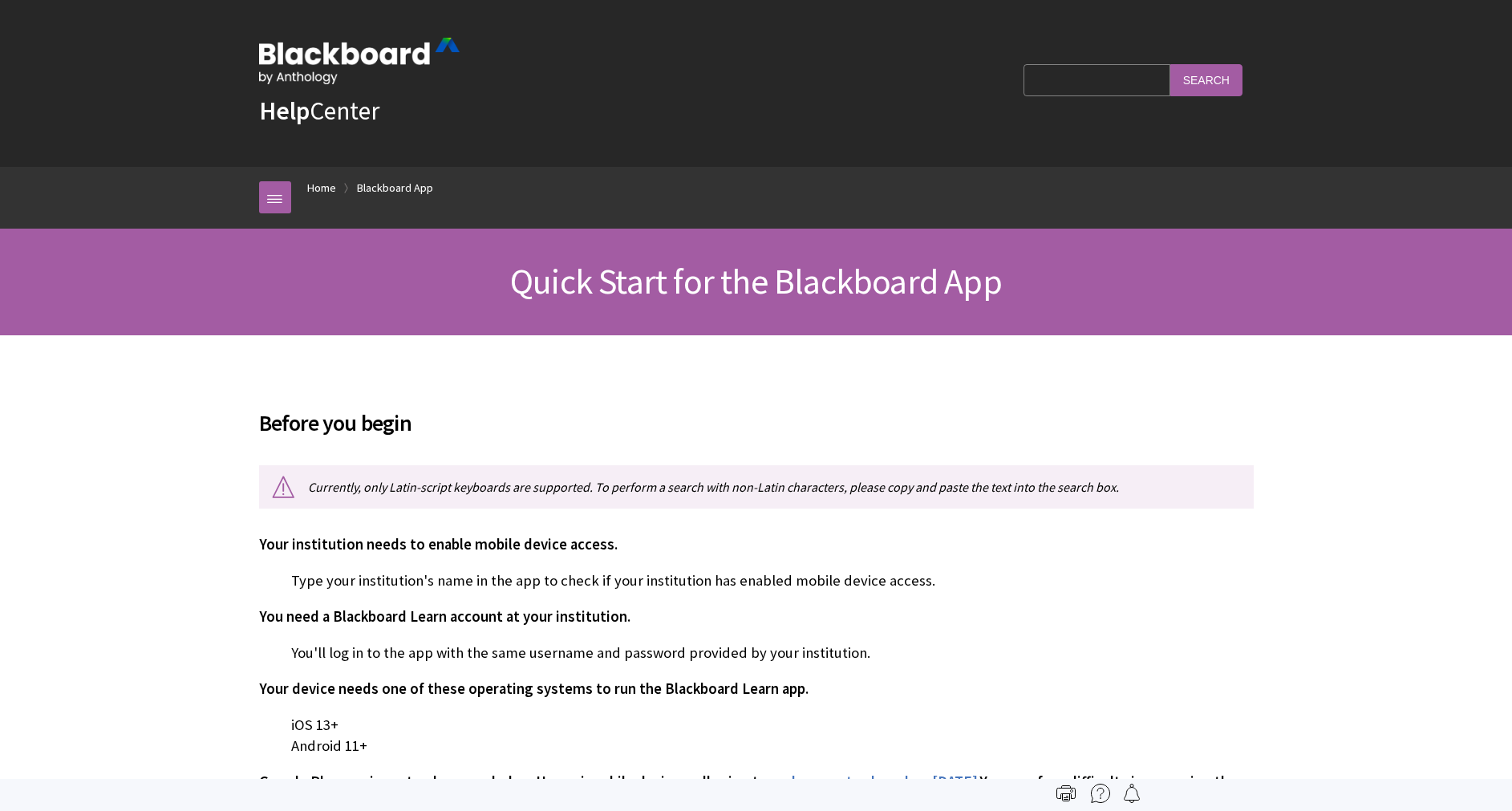 scroll, scrollTop: 0, scrollLeft: 0, axis: both 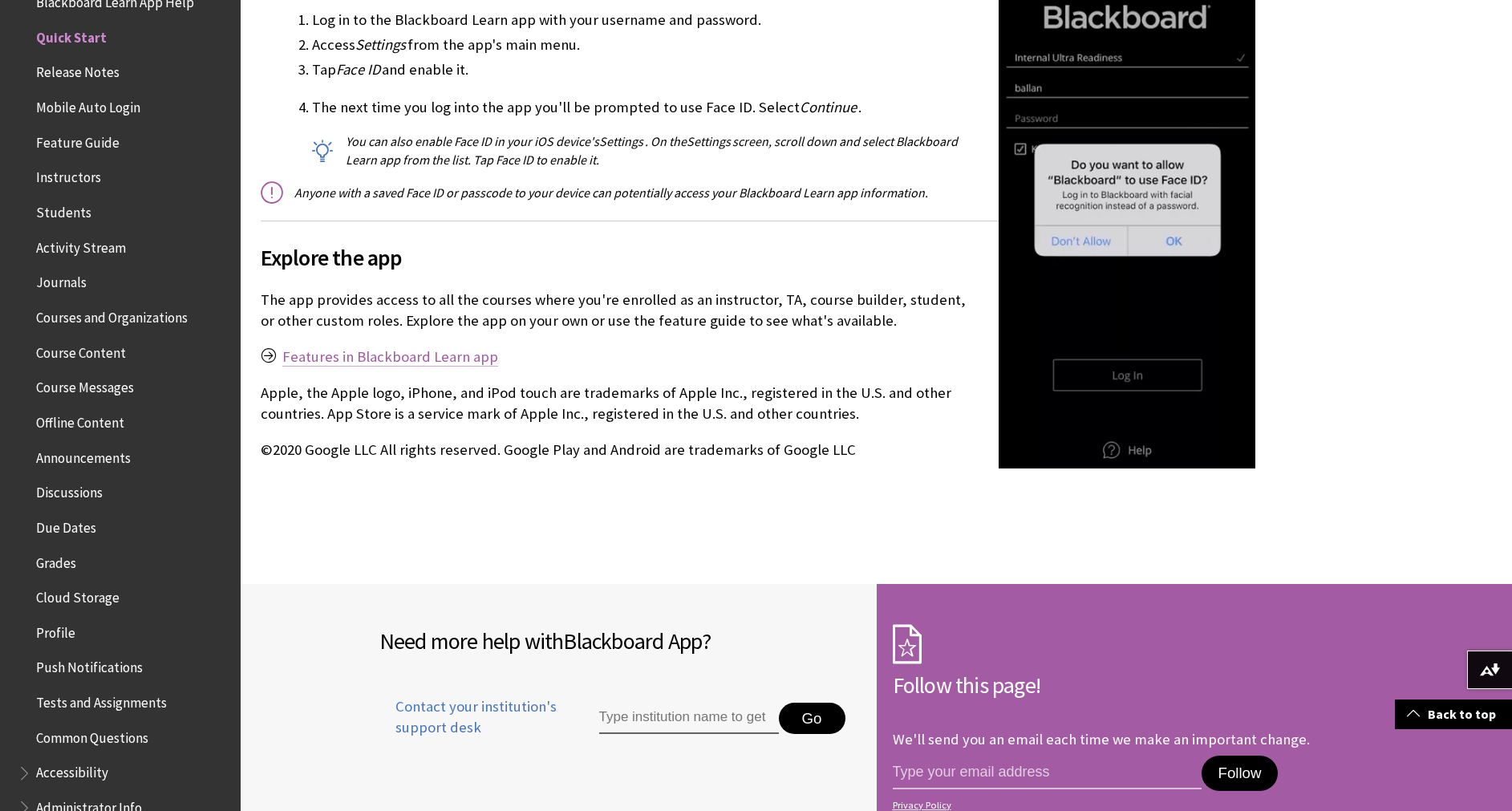 click on "Features in Blackboard Learn app" at bounding box center (390, 357) 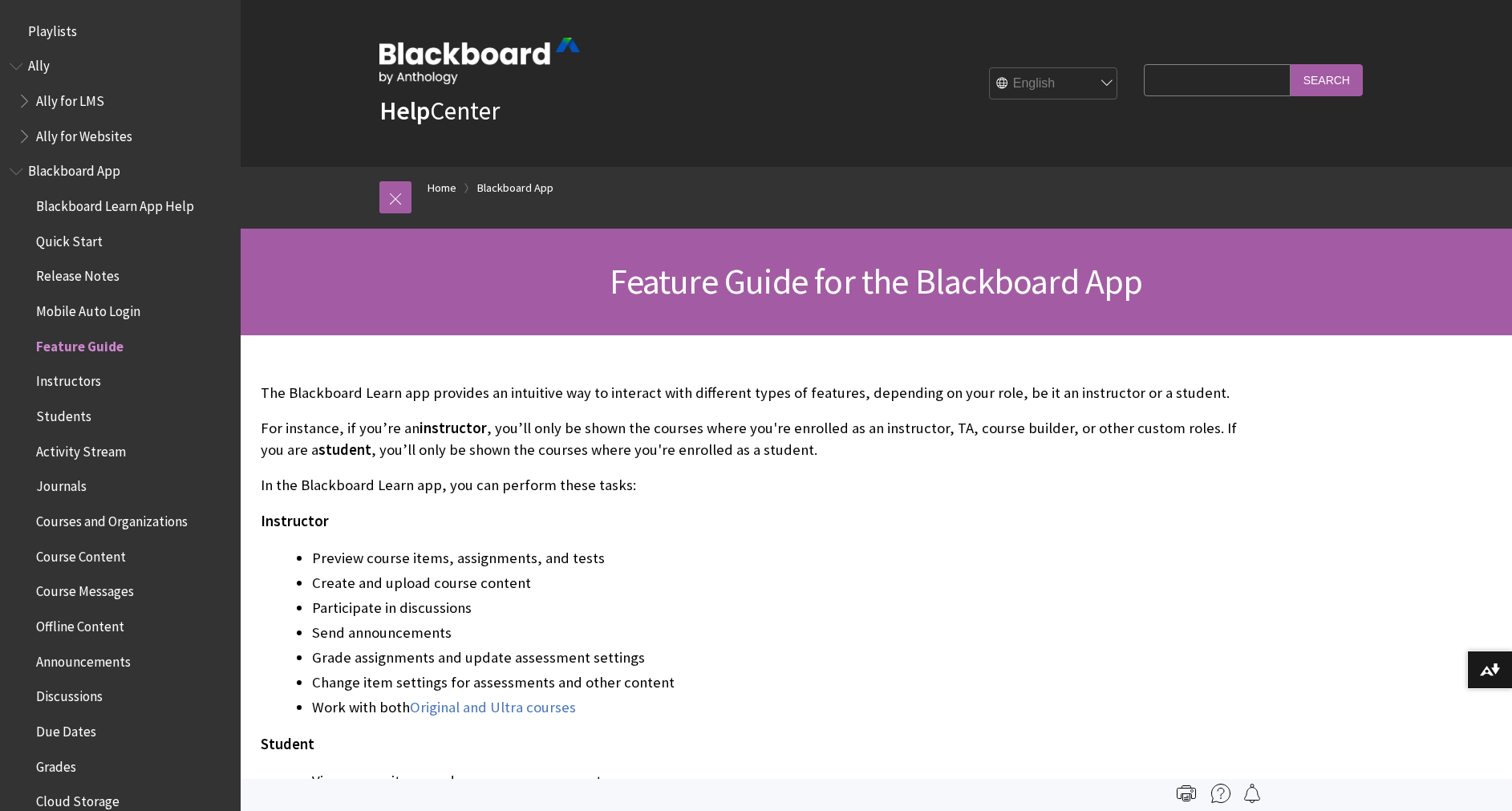 scroll, scrollTop: 0, scrollLeft: 0, axis: both 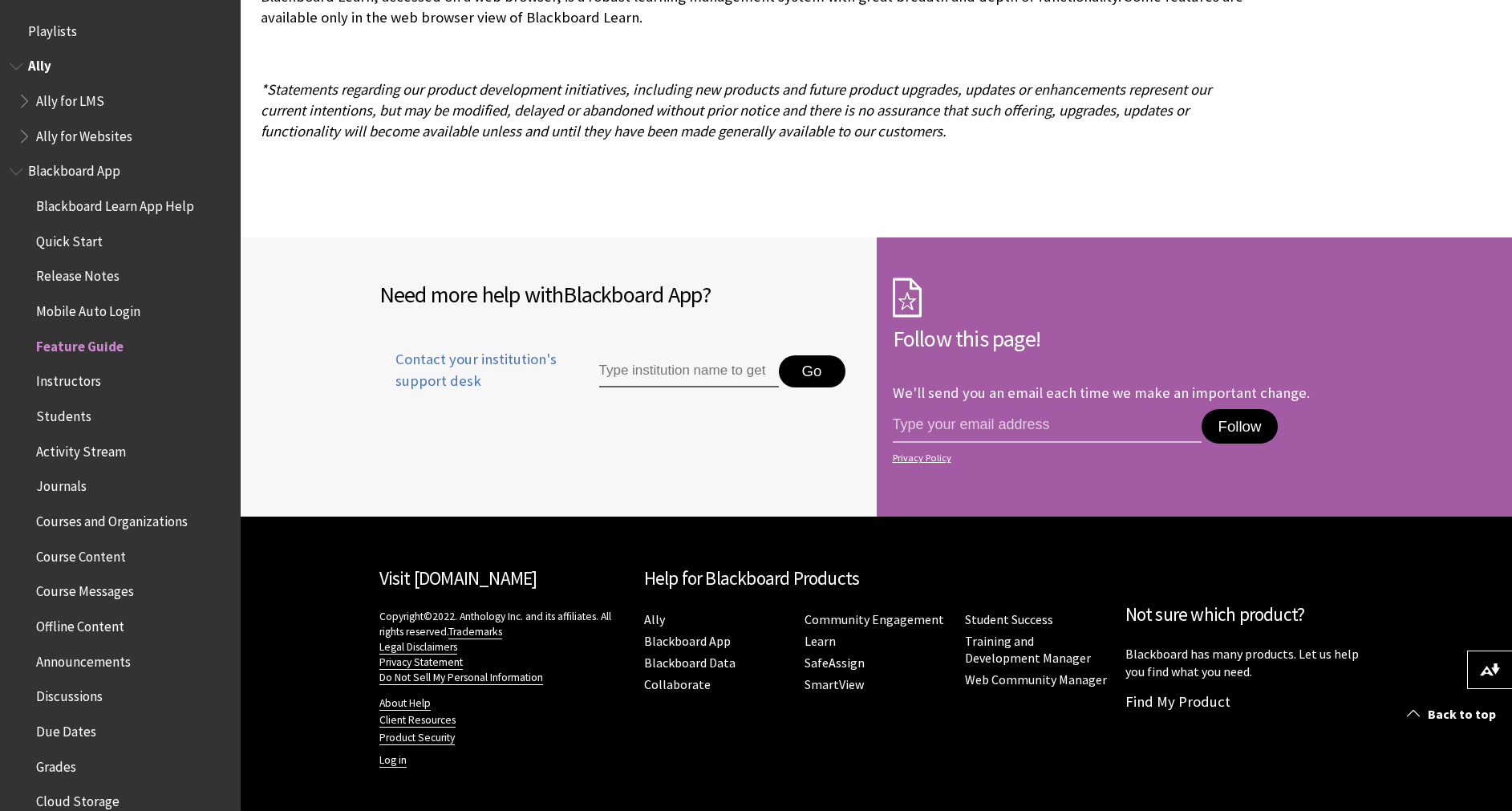 click at bounding box center (26, 132) 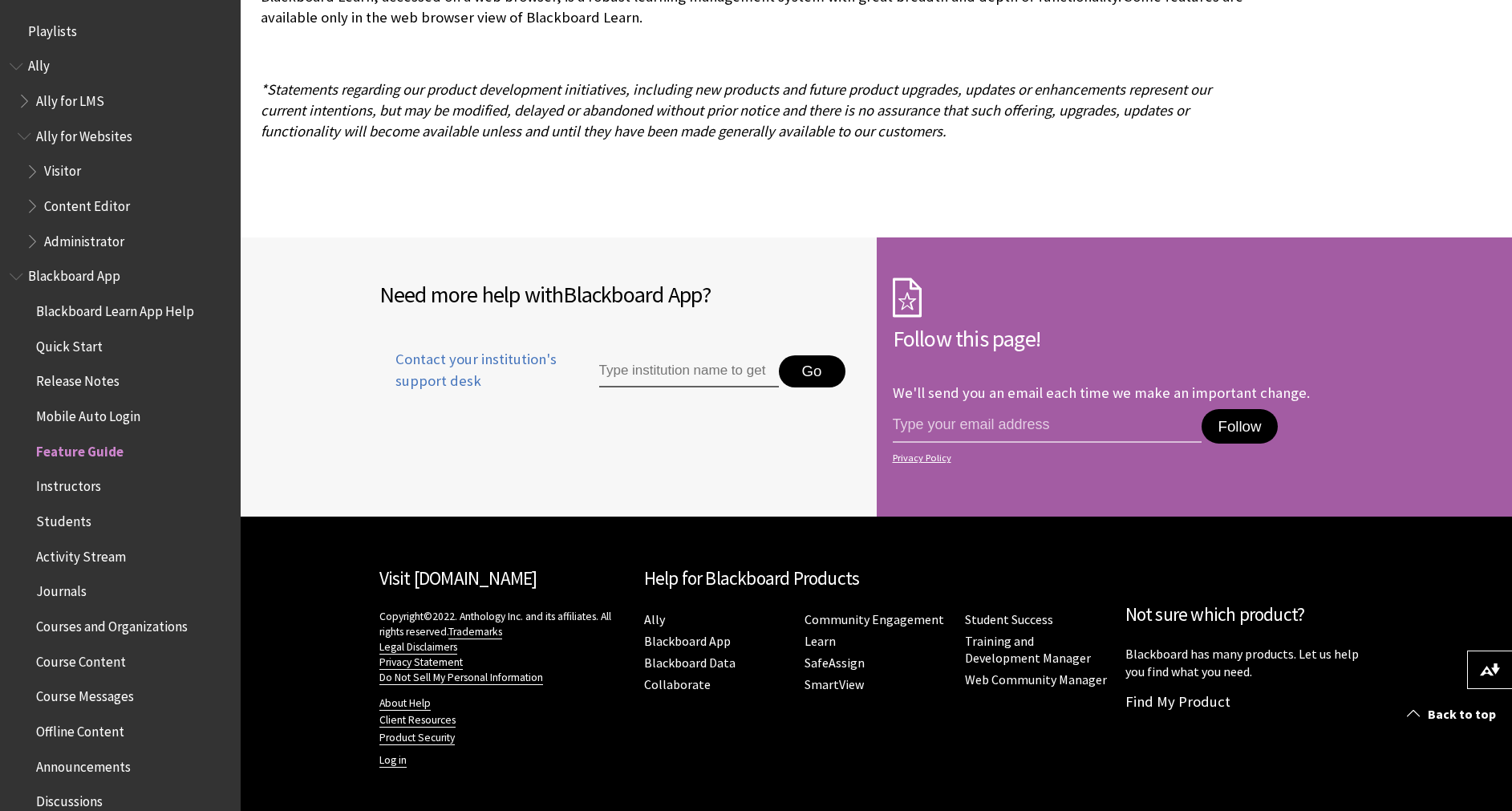 click on "Mobile Auto Login" at bounding box center [88, 413] 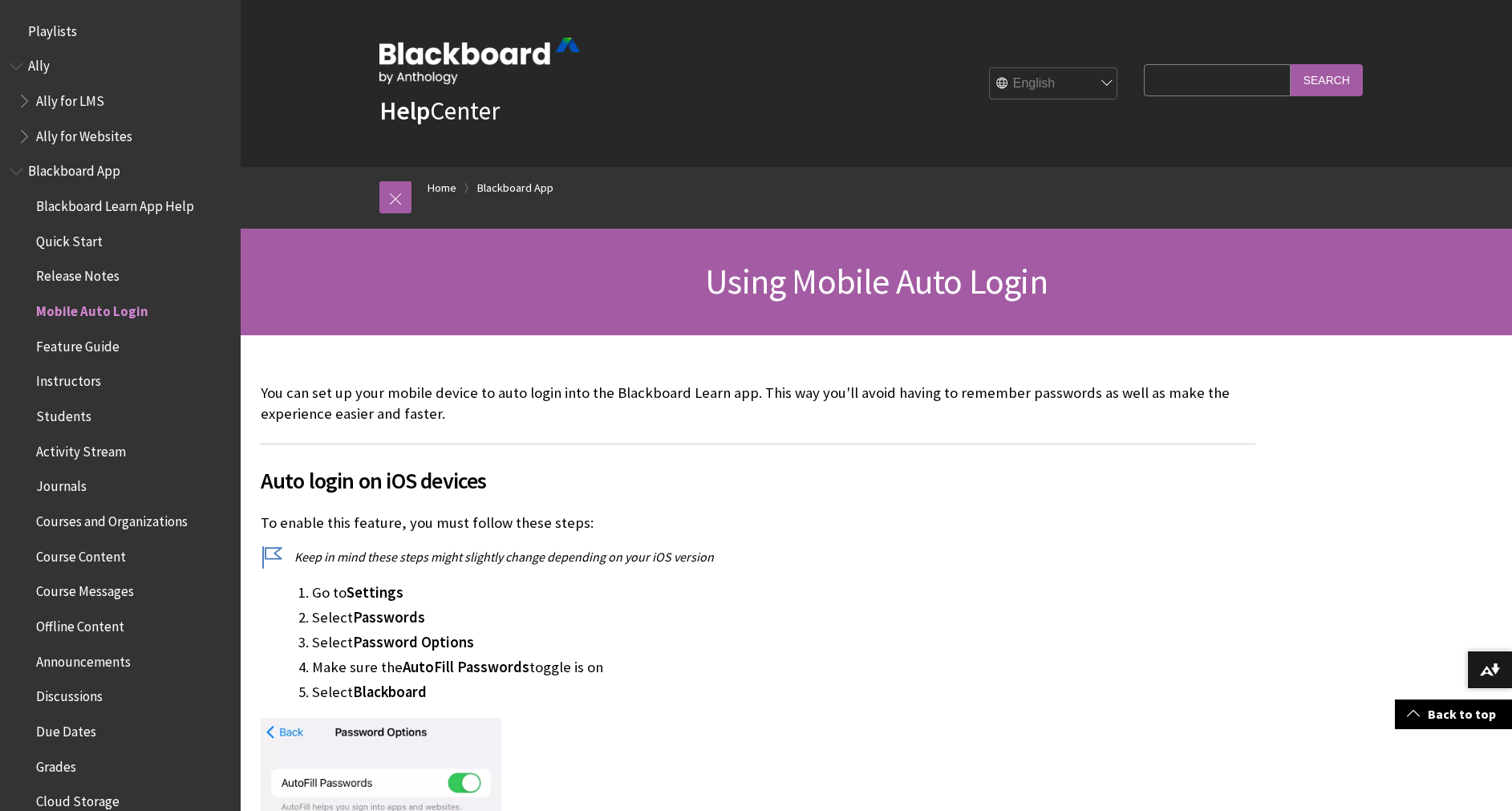 scroll, scrollTop: 2792, scrollLeft: 0, axis: vertical 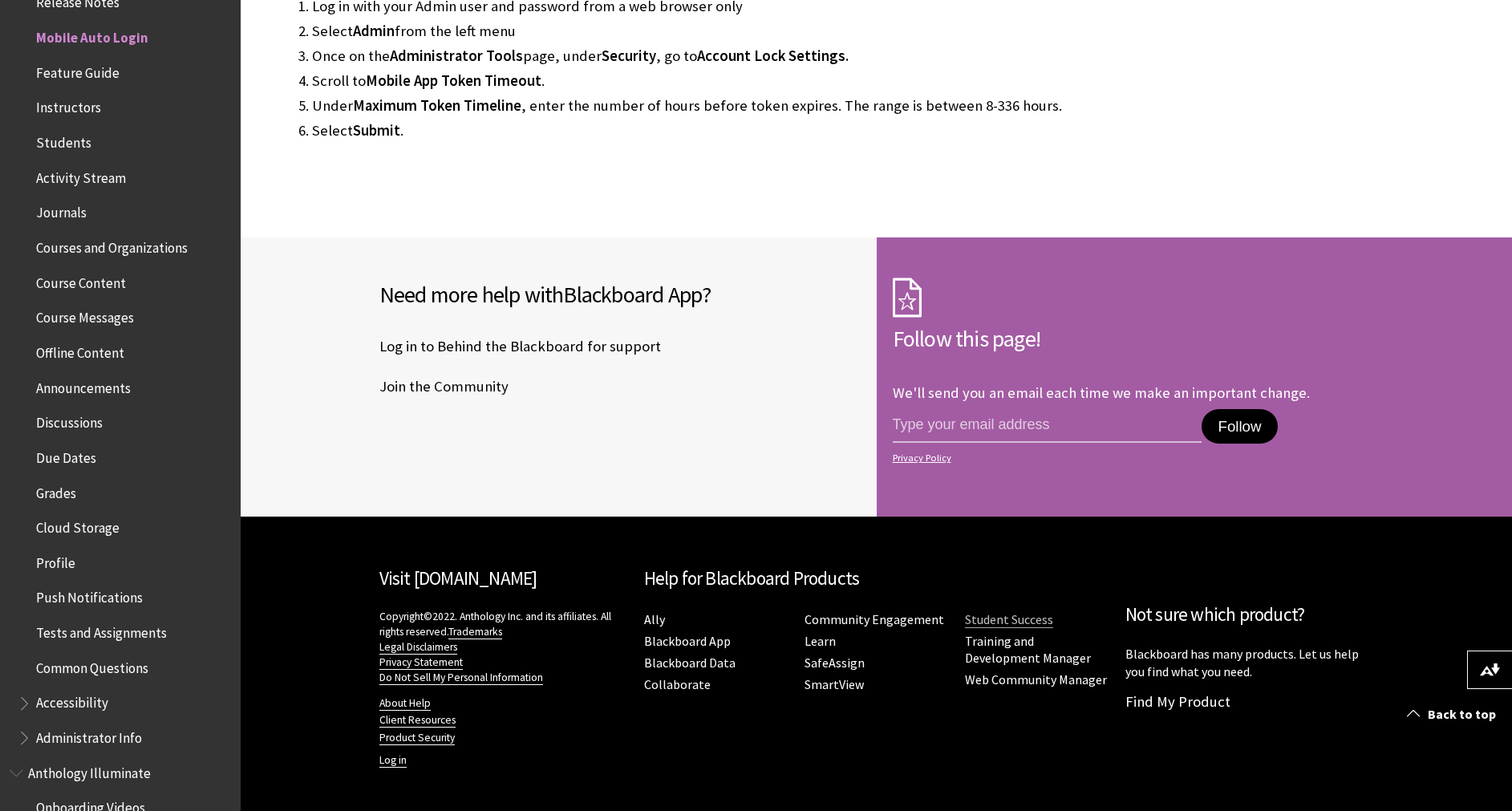 click on "Student Success" at bounding box center (1009, 619) 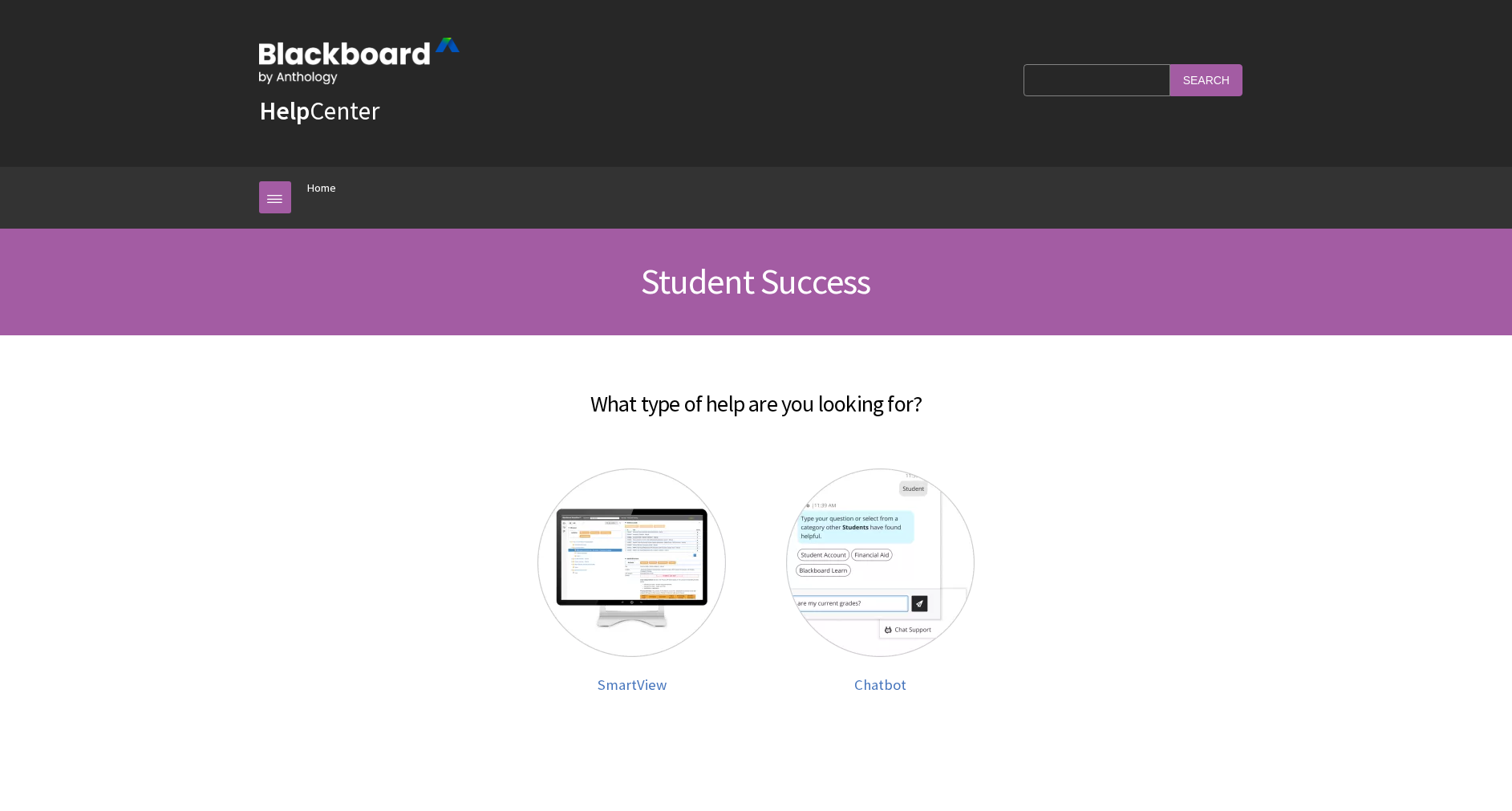 scroll, scrollTop: 306, scrollLeft: 0, axis: vertical 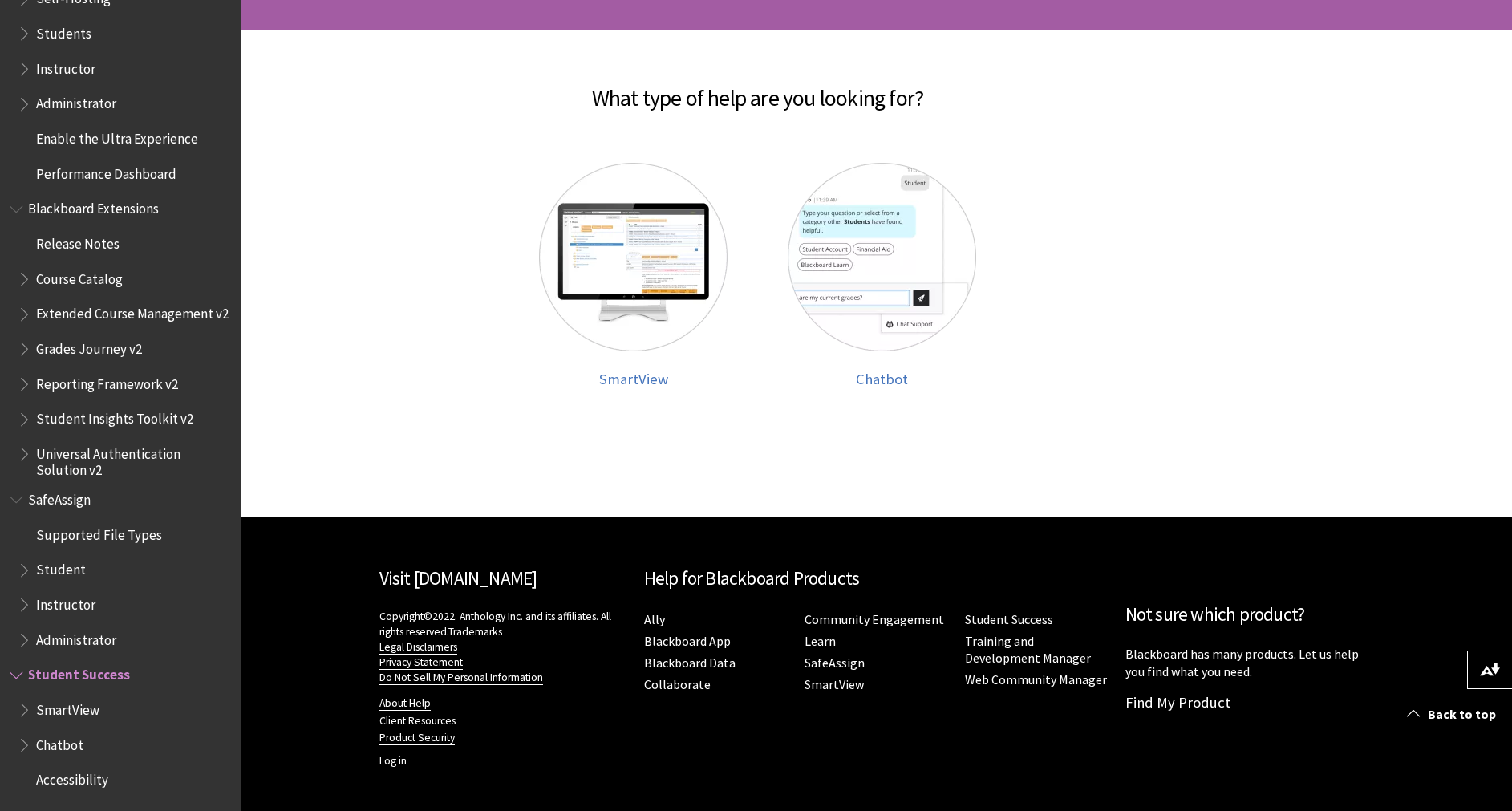 click on "Accessibility" at bounding box center (72, 777) 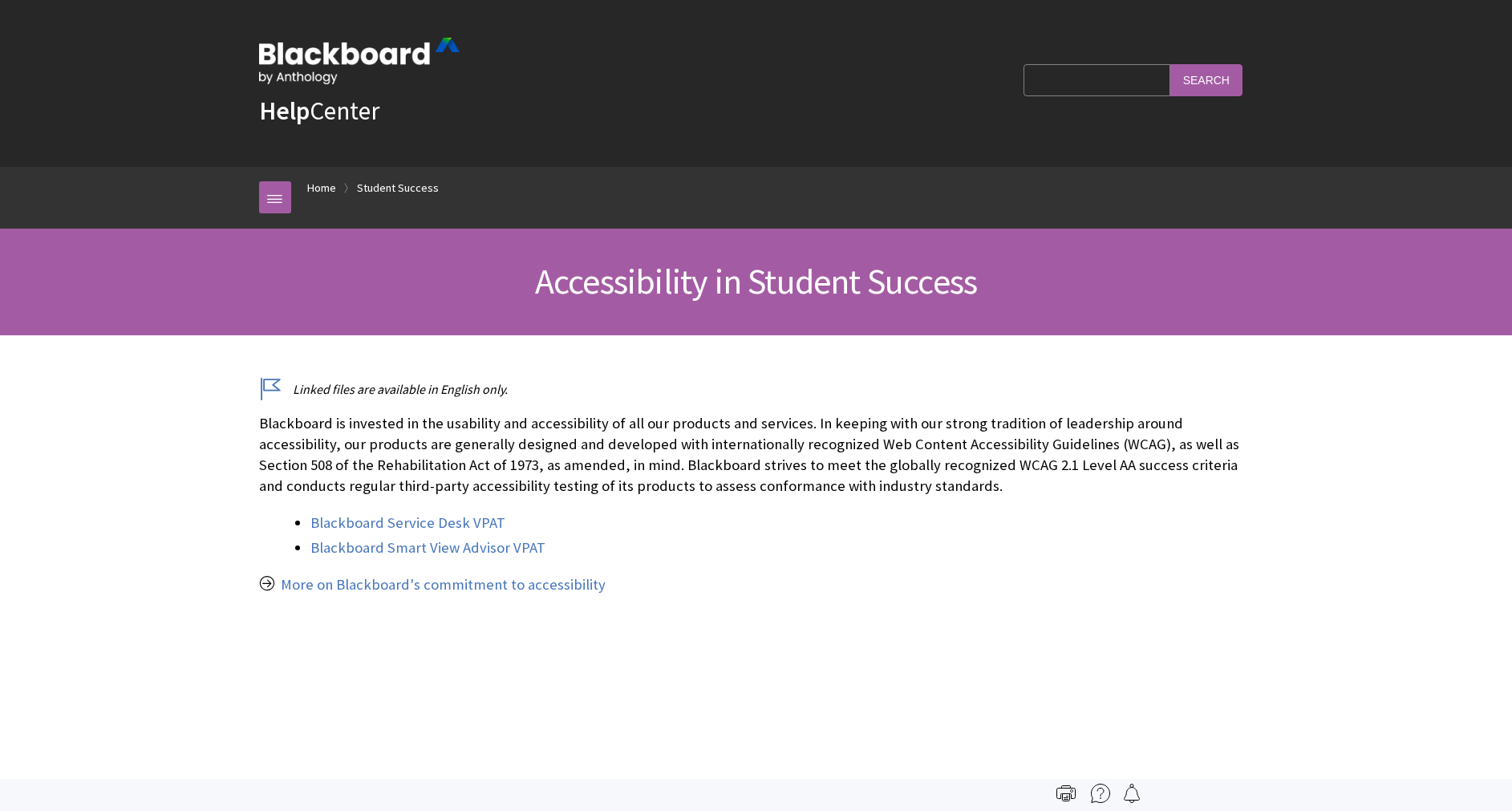 scroll, scrollTop: 0, scrollLeft: 0, axis: both 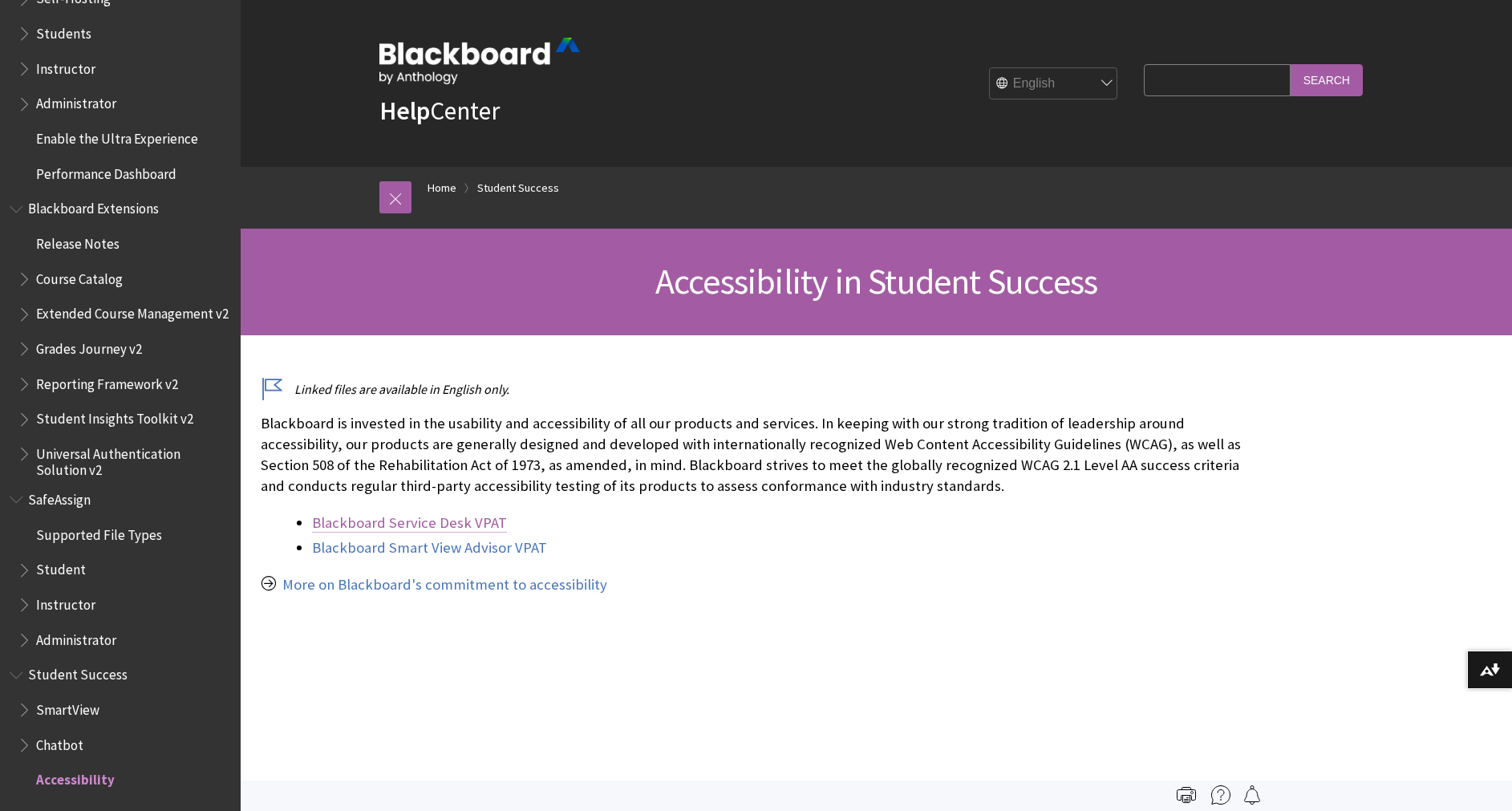 click on "Blackboard Service Desk VPAT" at bounding box center [409, 523] 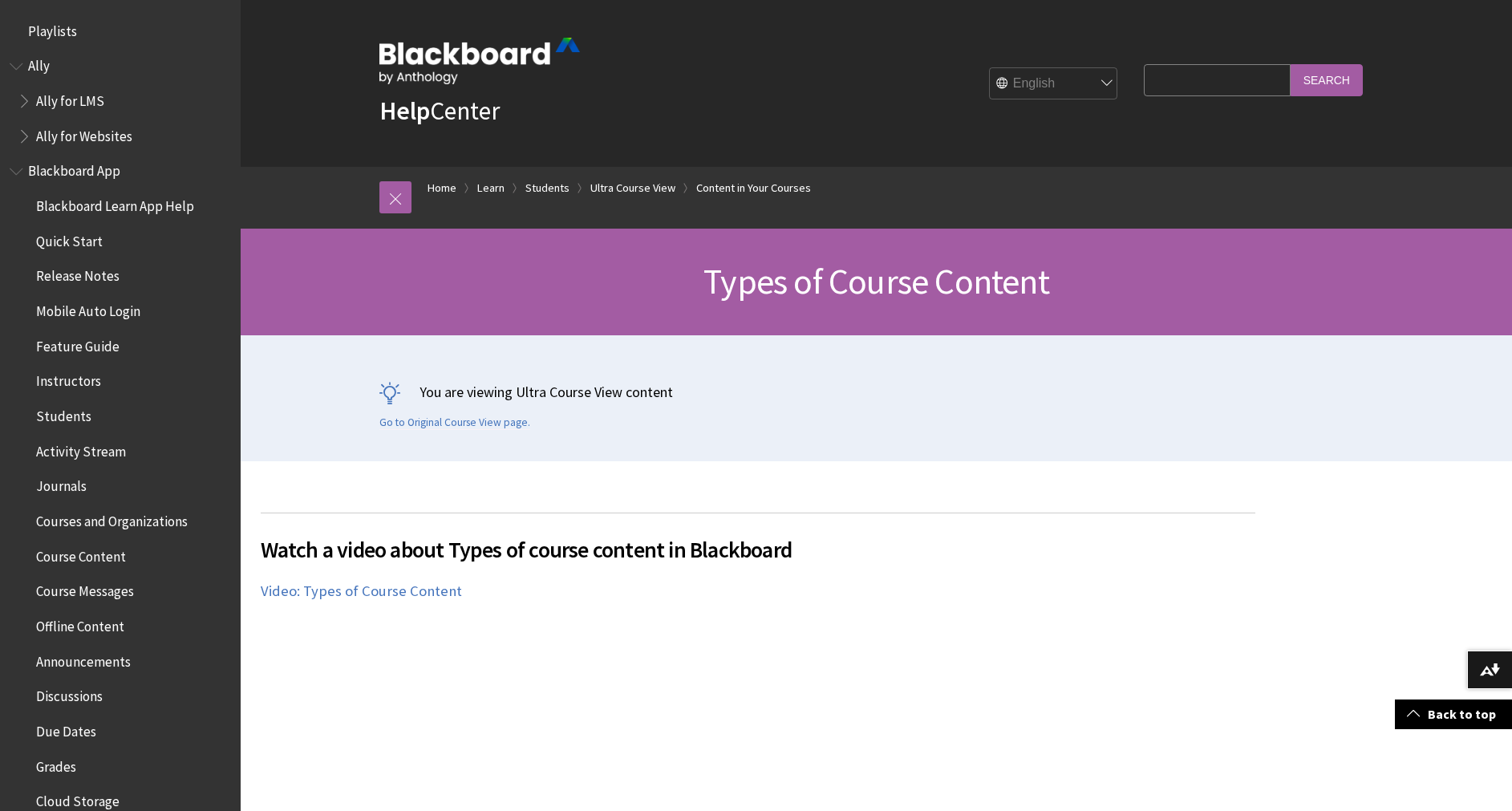 scroll, scrollTop: 1473, scrollLeft: 0, axis: vertical 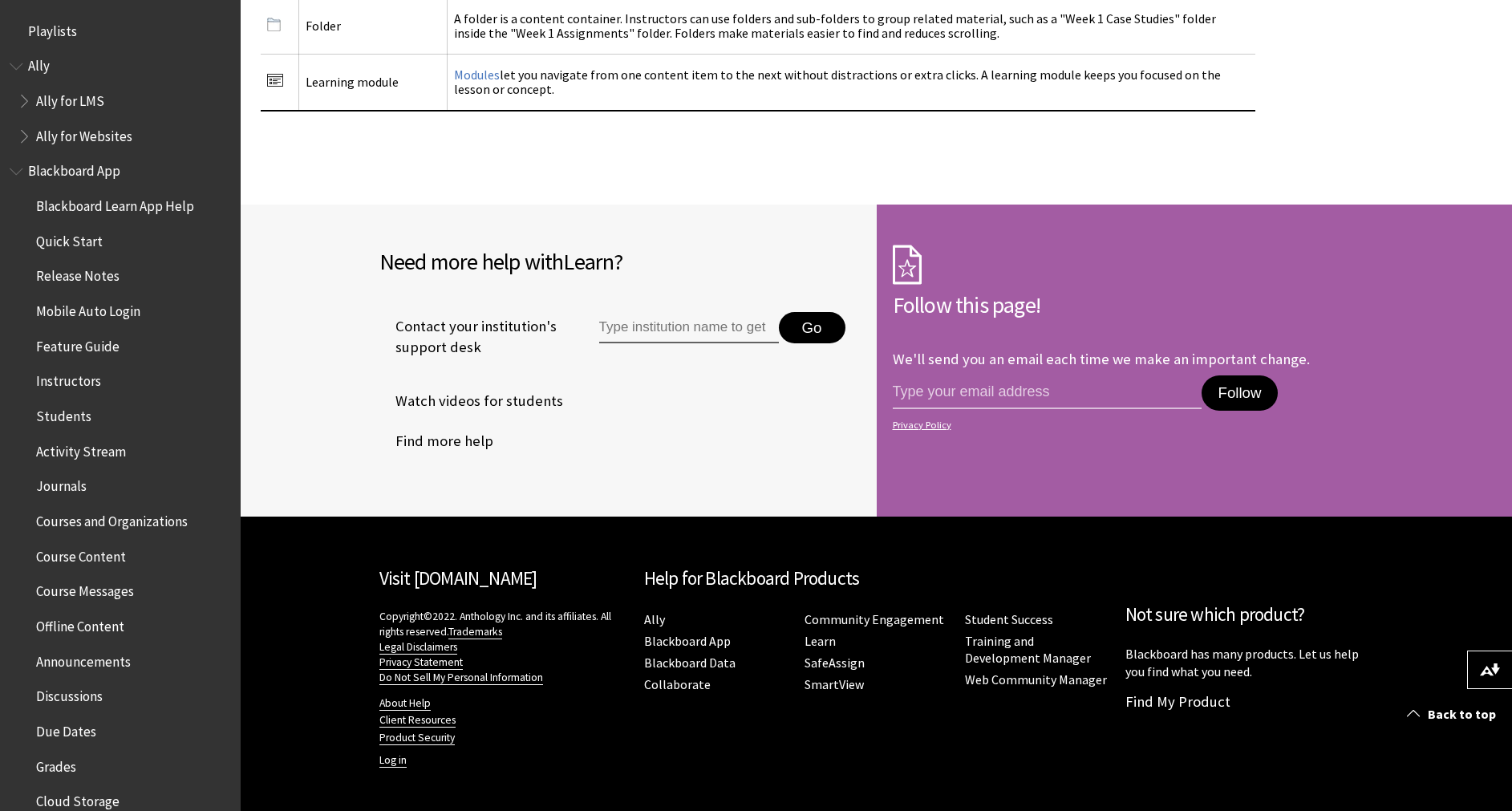 click on "Blackboard Learn App Help" at bounding box center (115, 203) 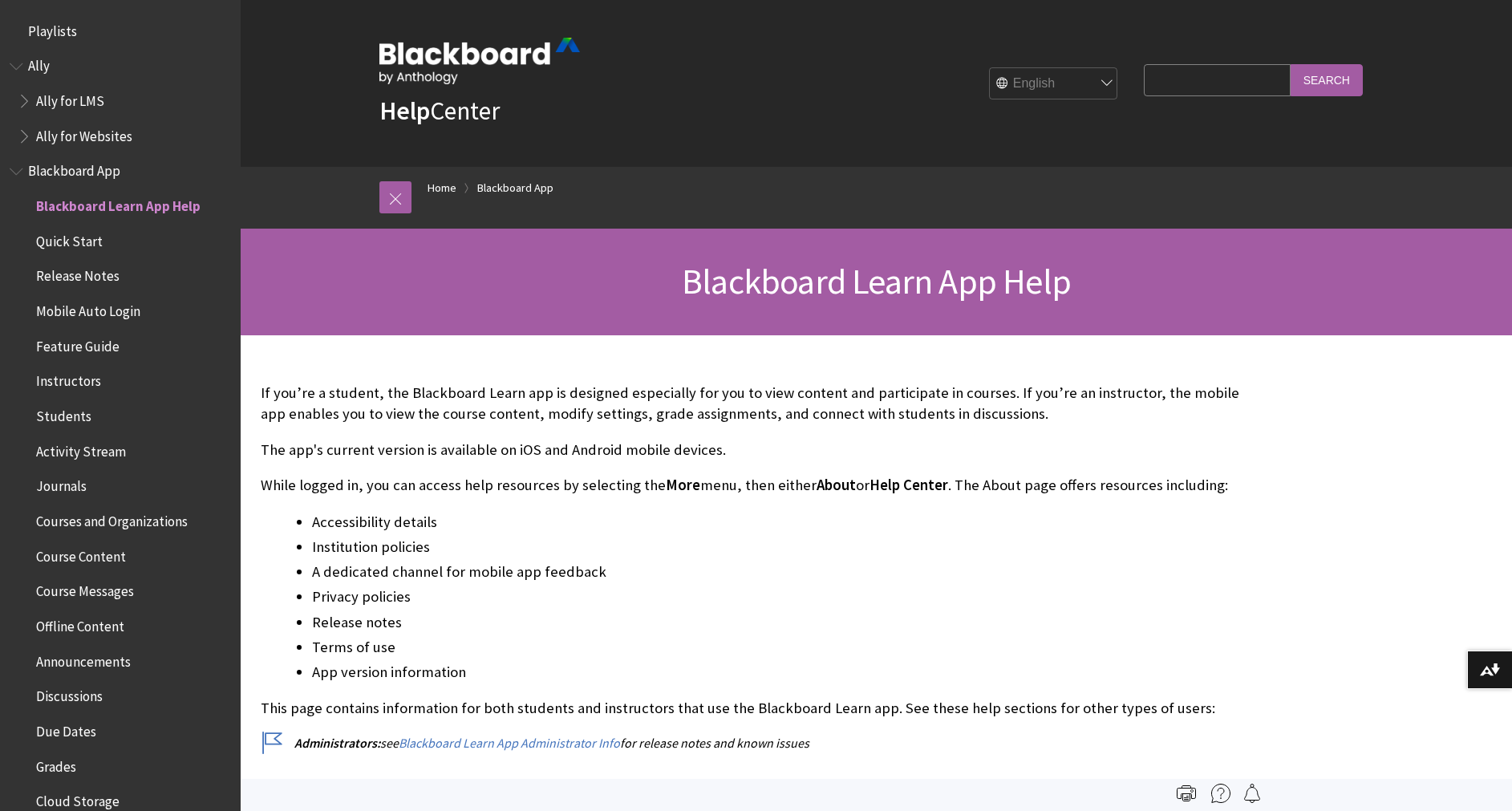 scroll, scrollTop: 0, scrollLeft: 0, axis: both 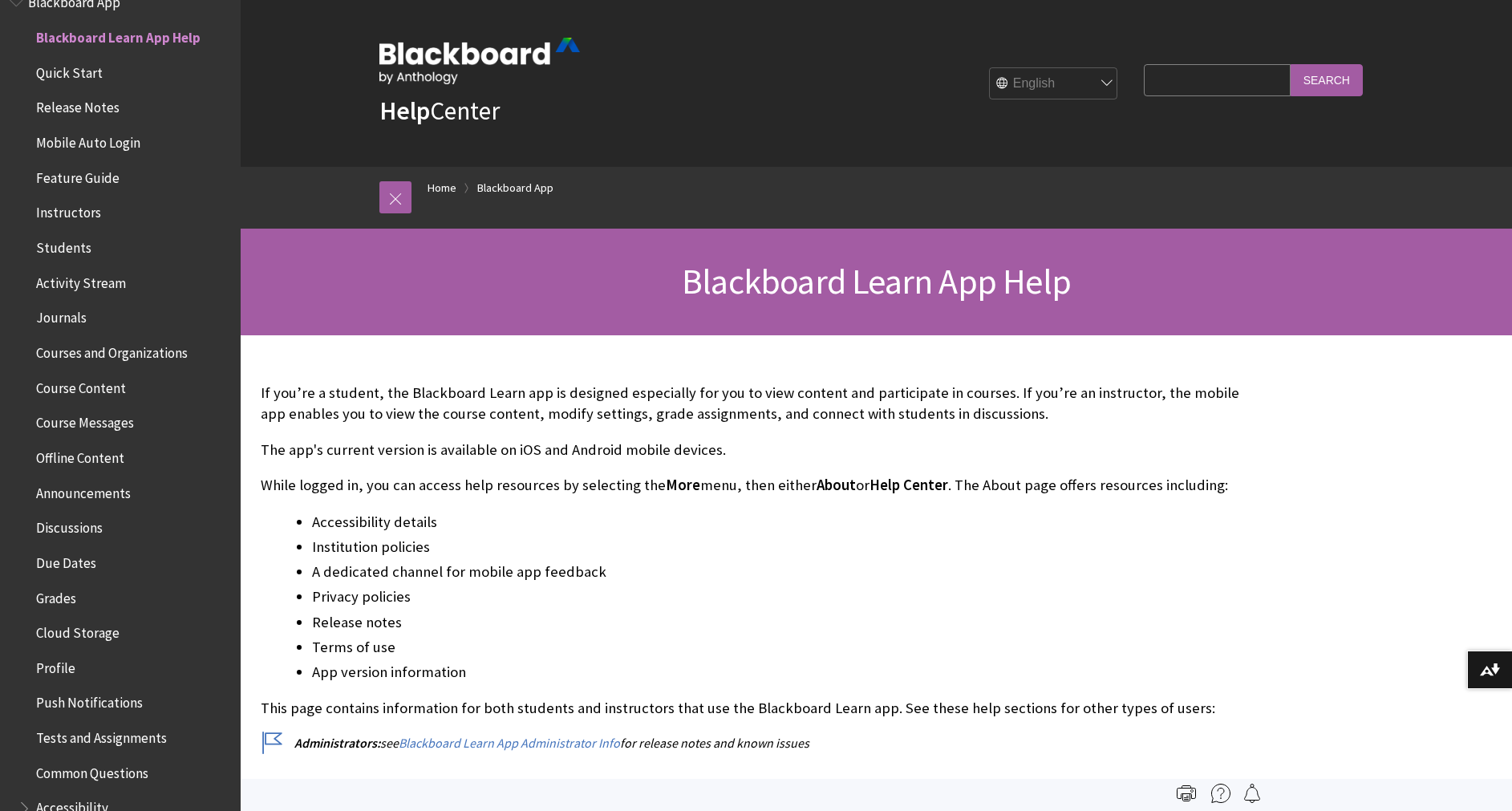click on "More  menu, then either  About" at bounding box center [876, 760] 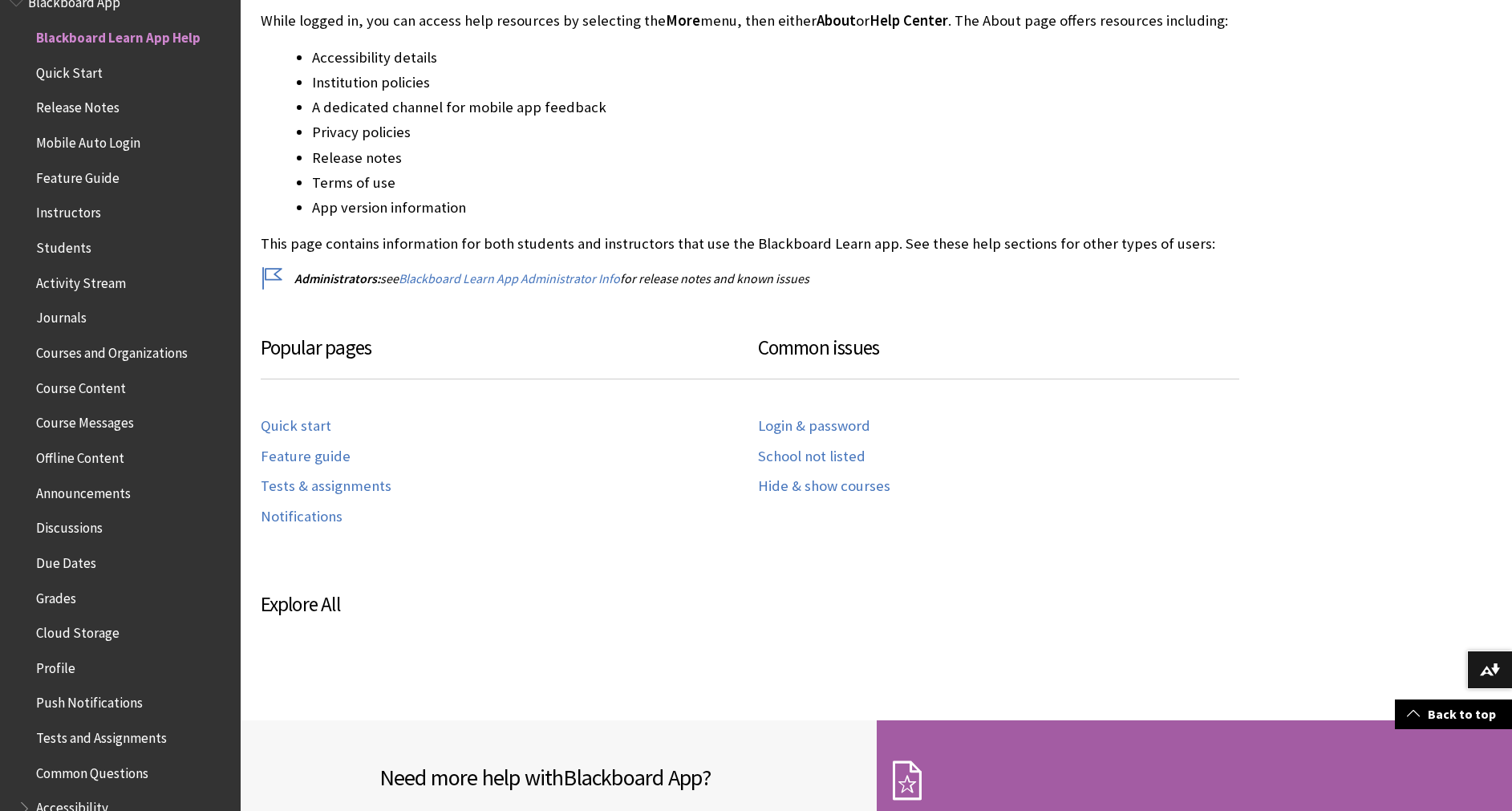 scroll, scrollTop: 466, scrollLeft: 0, axis: vertical 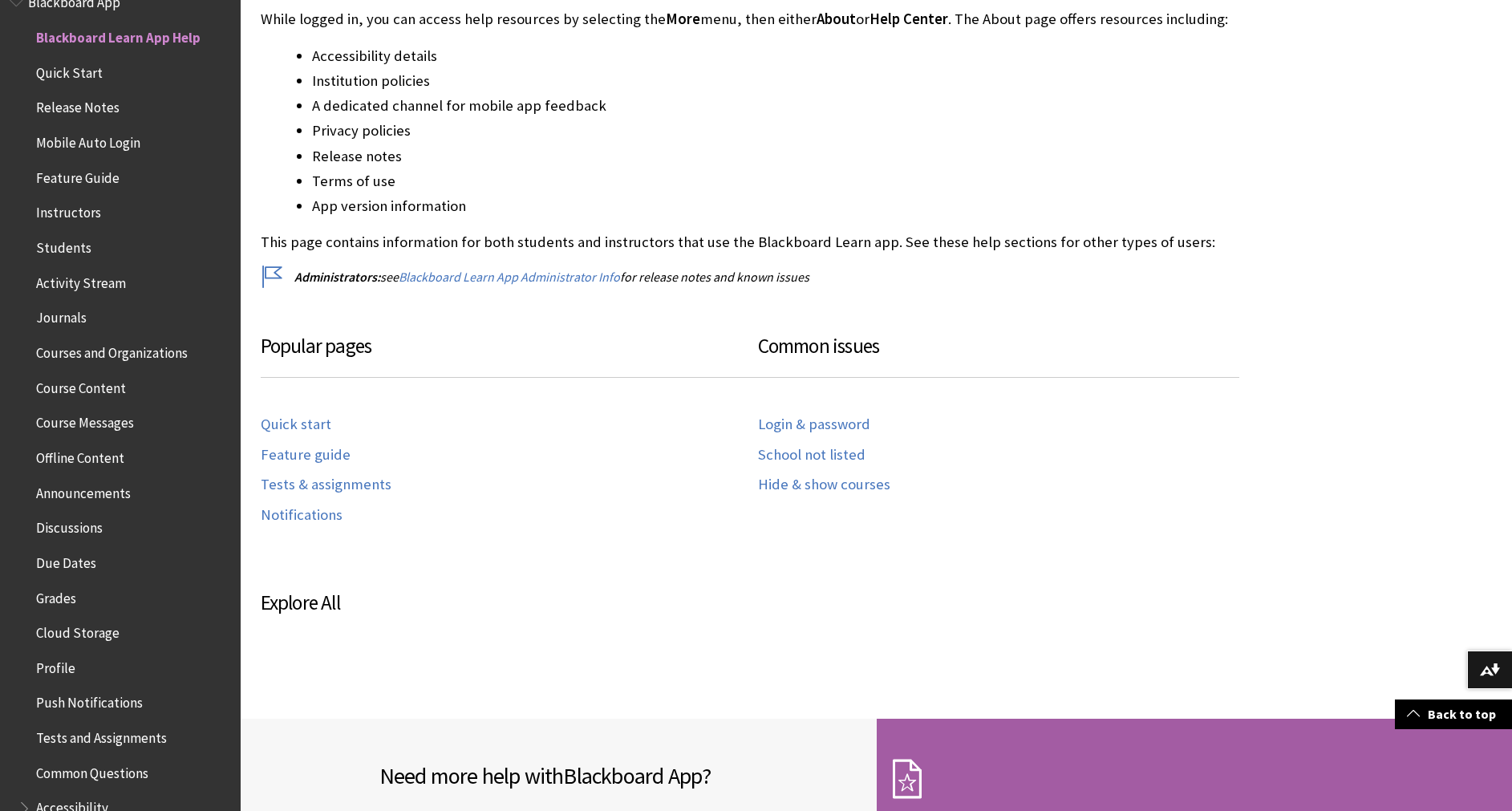 click on "Blackboard Learn App Help Quick Start Release Notes Mobile Auto Login Feature Guide Instructors Students Activity Stream Journals Courses and Organizations Course Content Course Messages Offline Content Announcements Discussions Due Dates Grades Cloud Storage Profile Push Notifications Tests and Assignments Common Questions Accessibility Administrator Info" at bounding box center [120, 440] 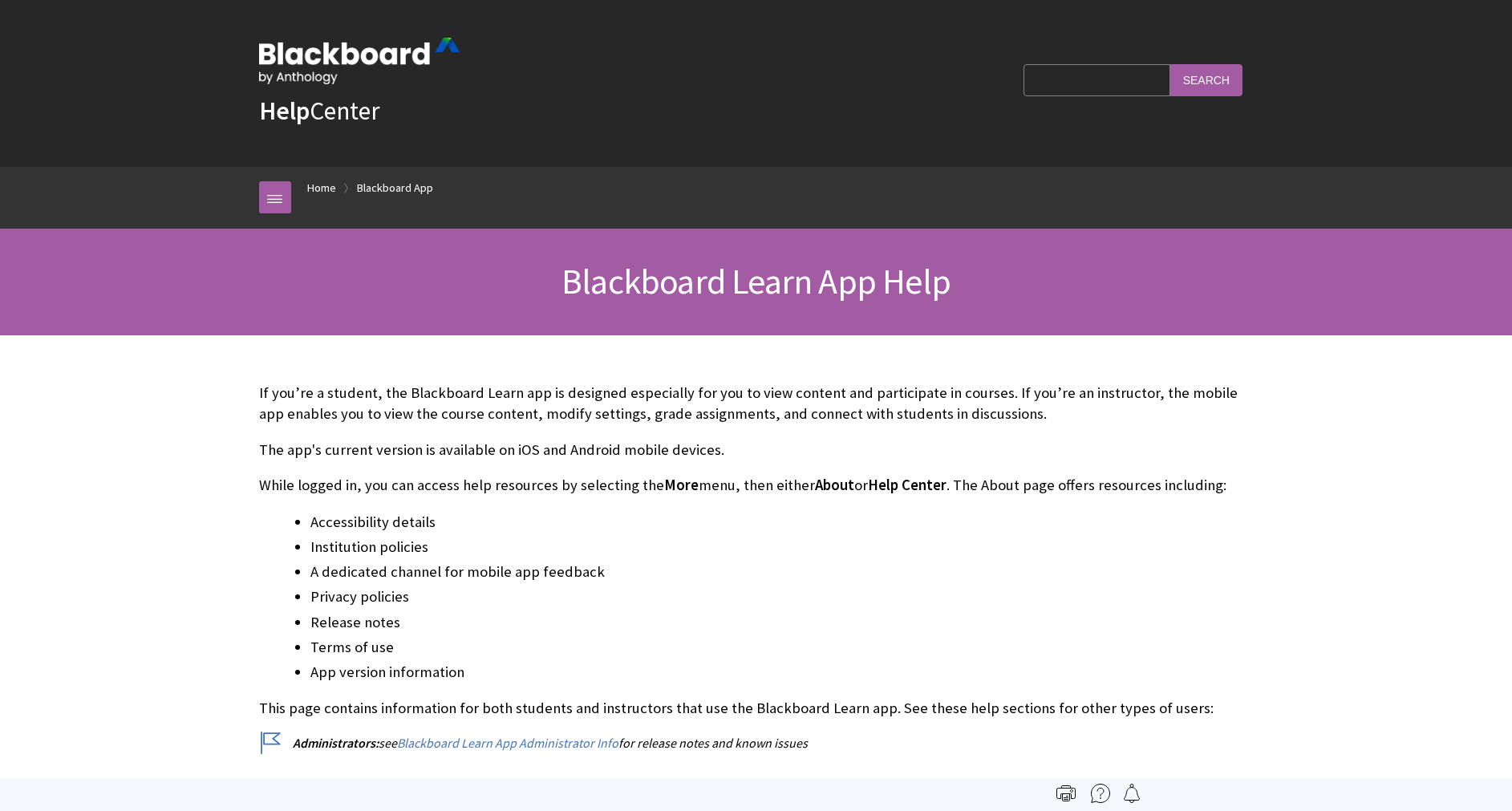 scroll, scrollTop: 0, scrollLeft: 0, axis: both 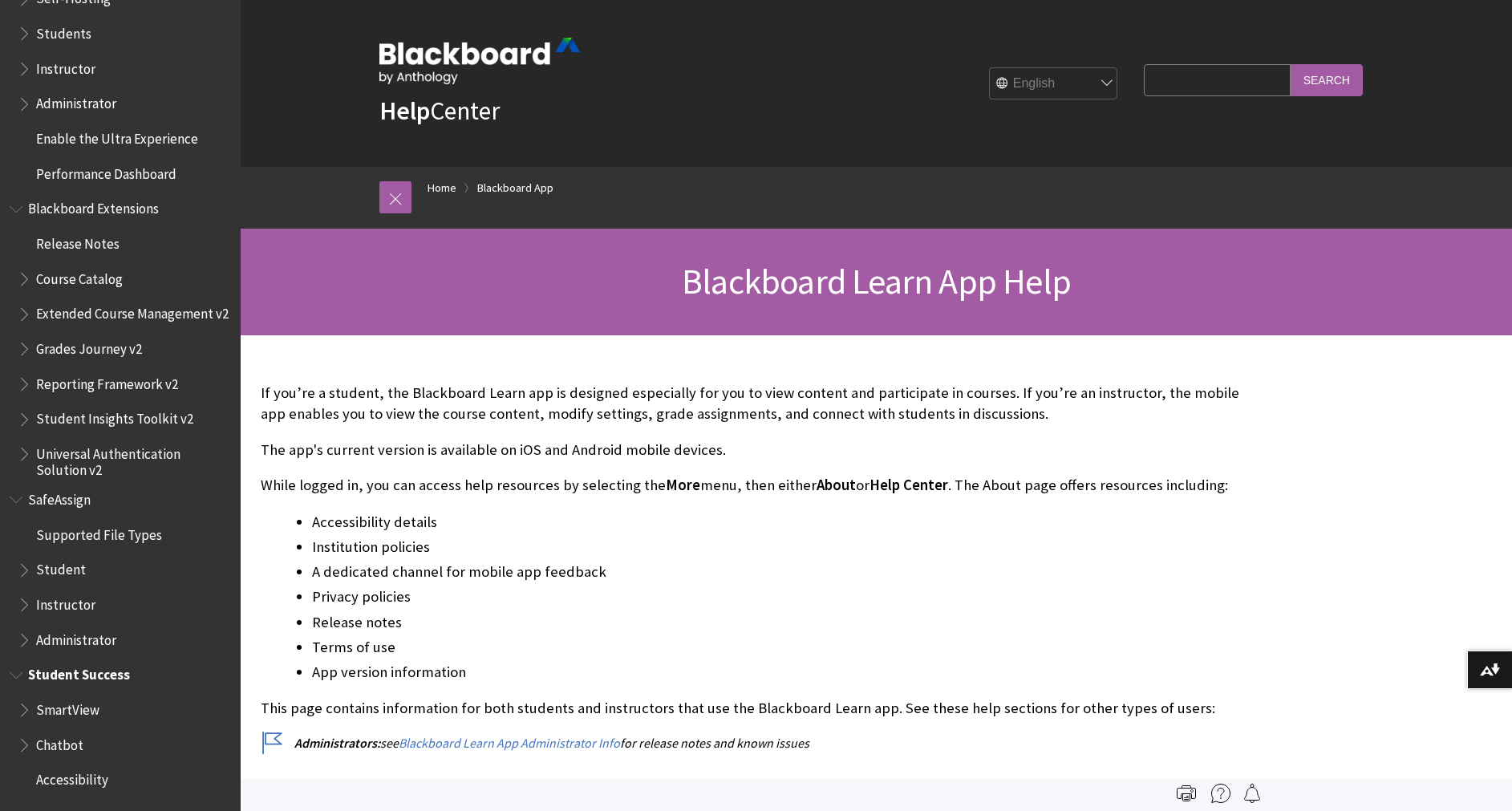 click on "SmartView Chatbot Accessibility" at bounding box center [120, 744] 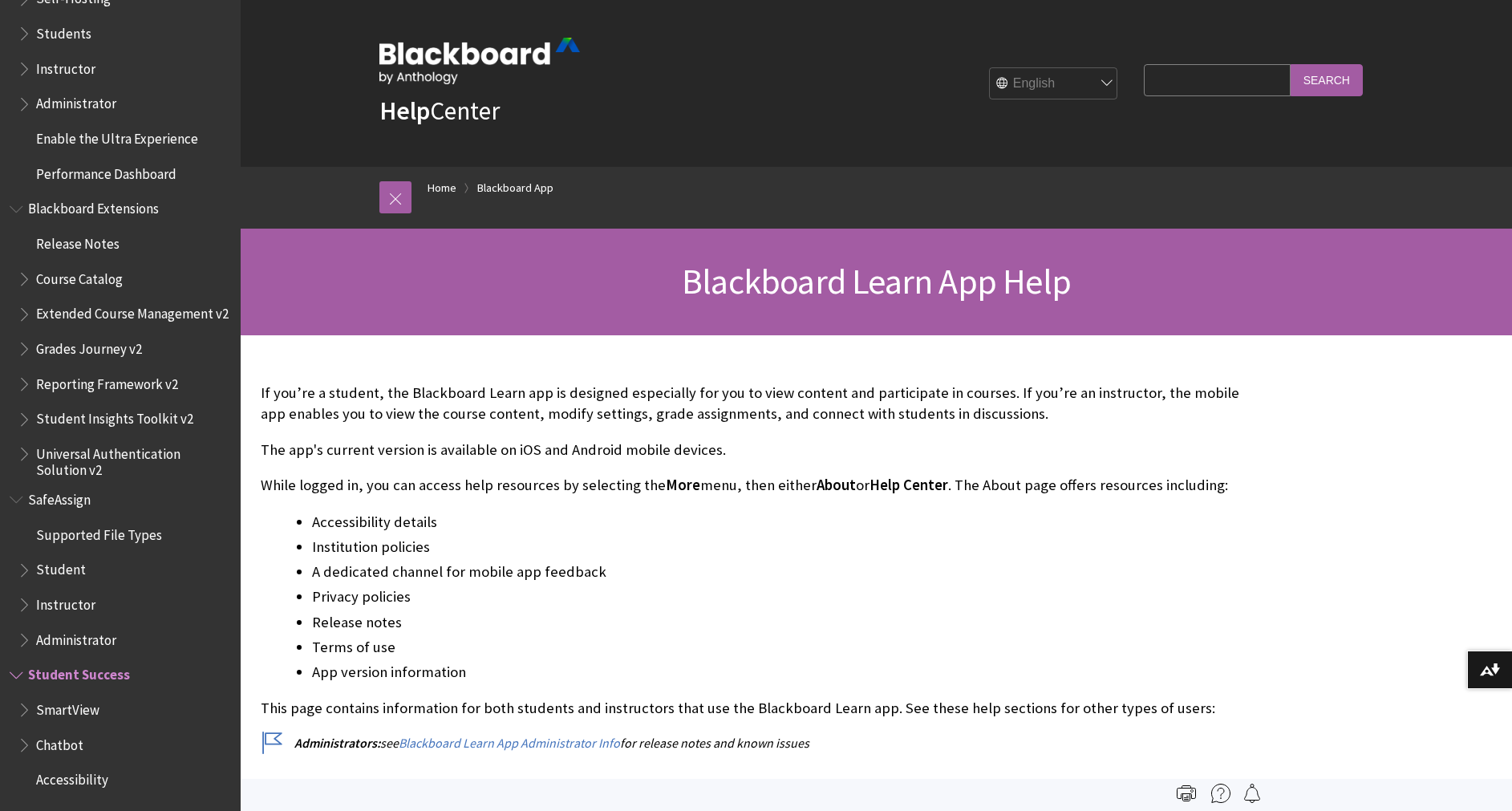 click at bounding box center (26, 741) 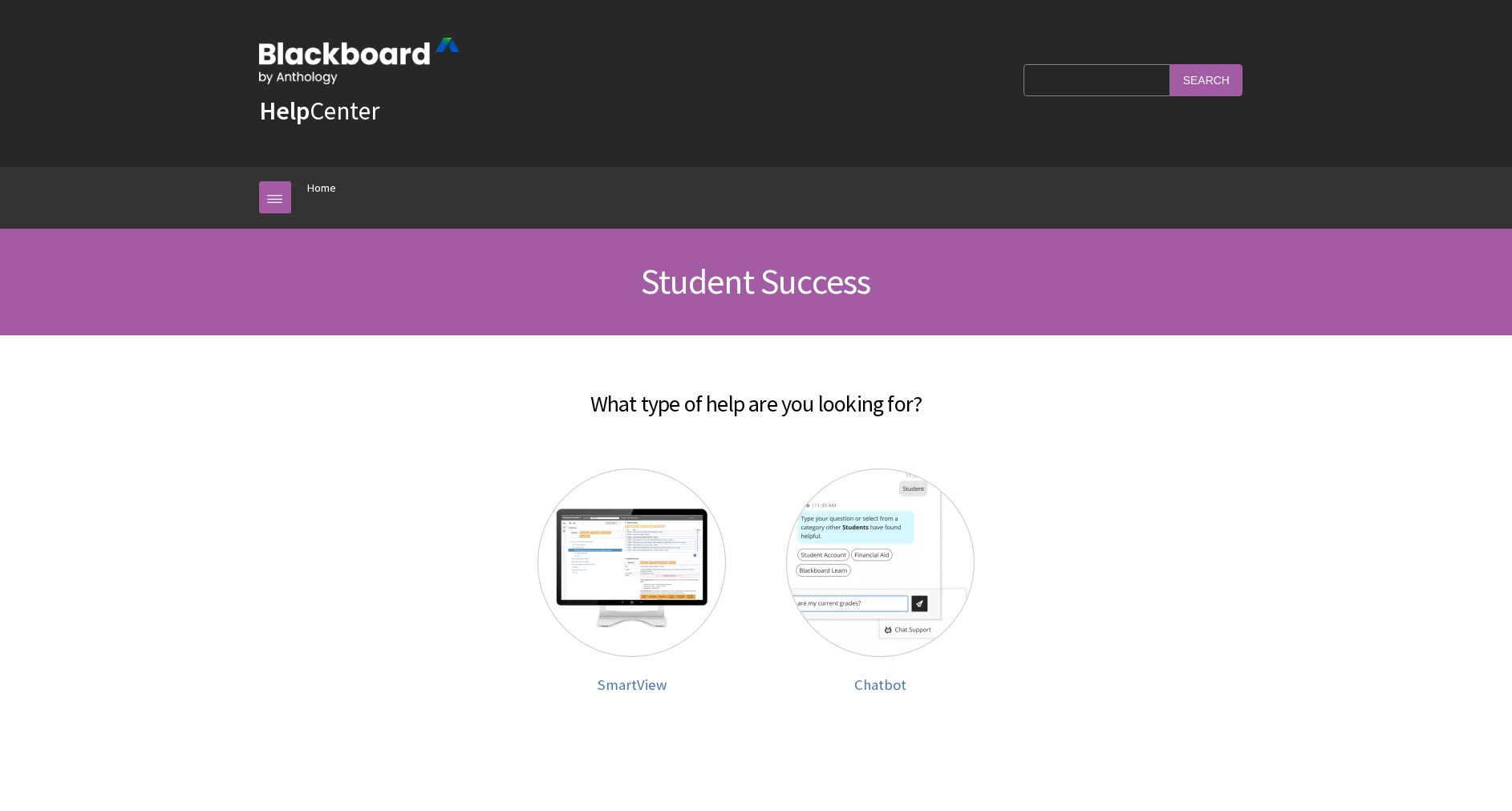scroll, scrollTop: 0, scrollLeft: 0, axis: both 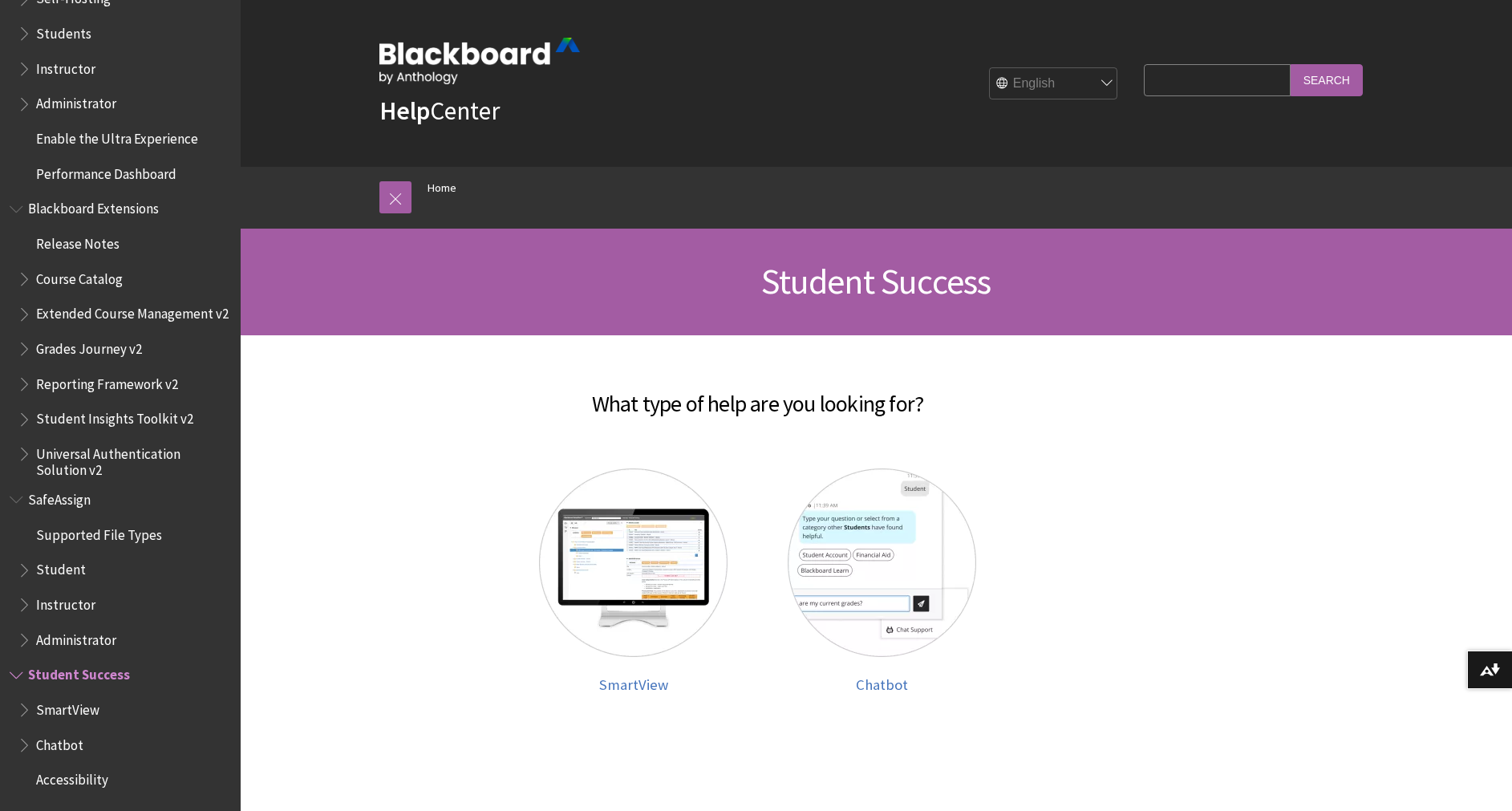 click on "Student Success" at bounding box center [120, 675] 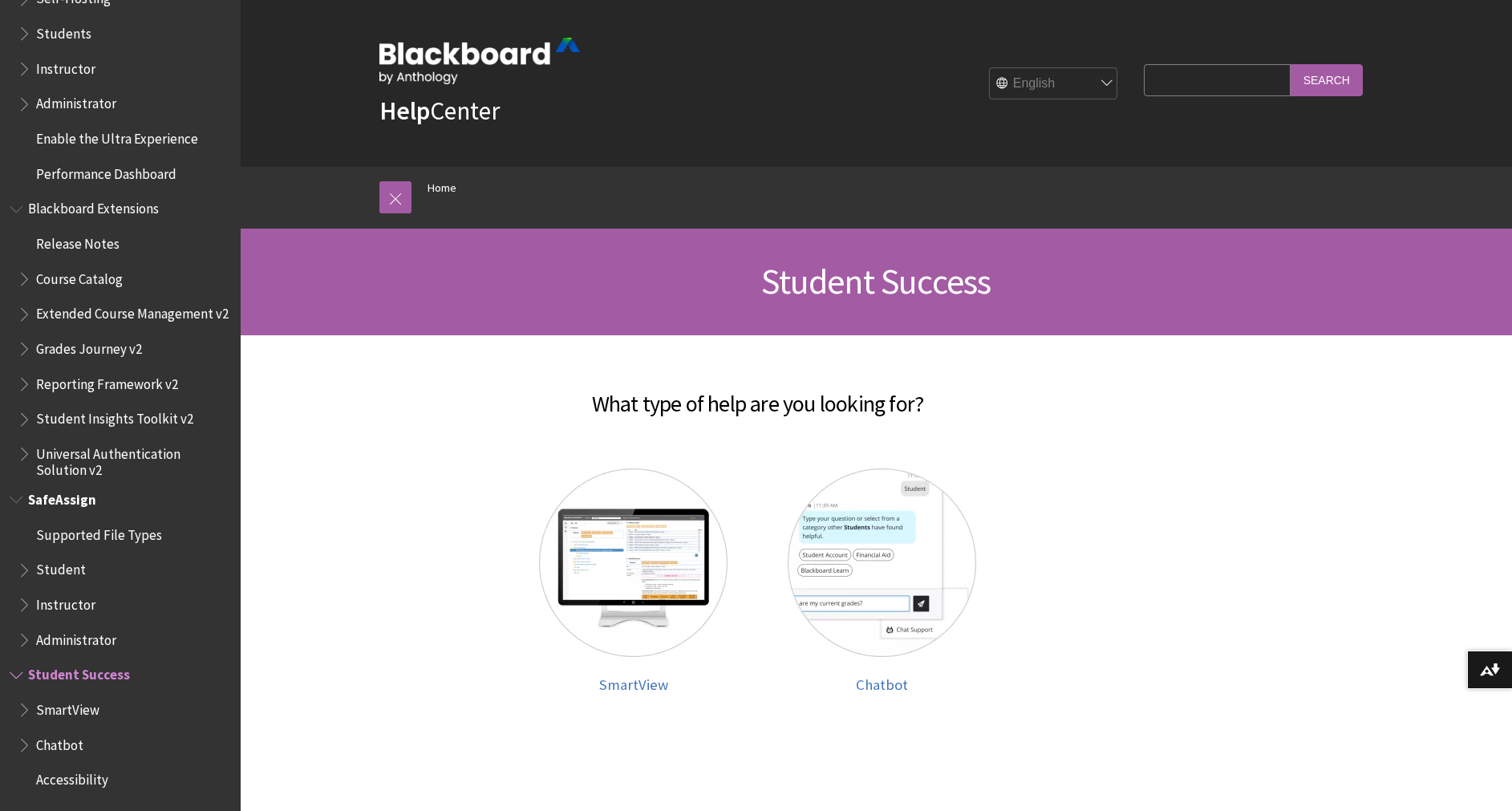 click at bounding box center [26, 566] 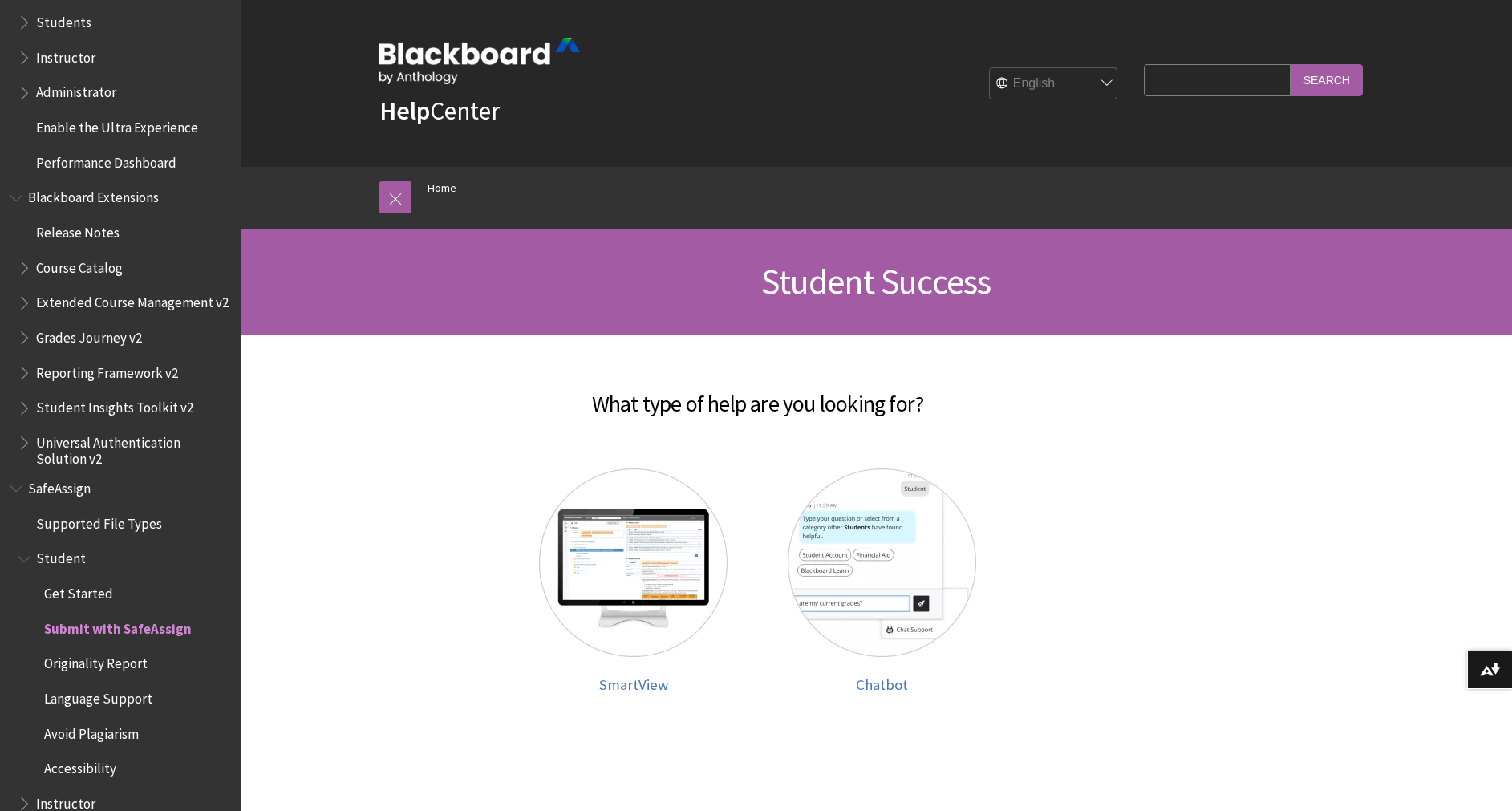 click on "Supported File Types Student Get Started Submit with SafeAssign Originality Report Language Support  Avoid Plagiarism Accessibility Instructor Administrator" at bounding box center (120, 681) 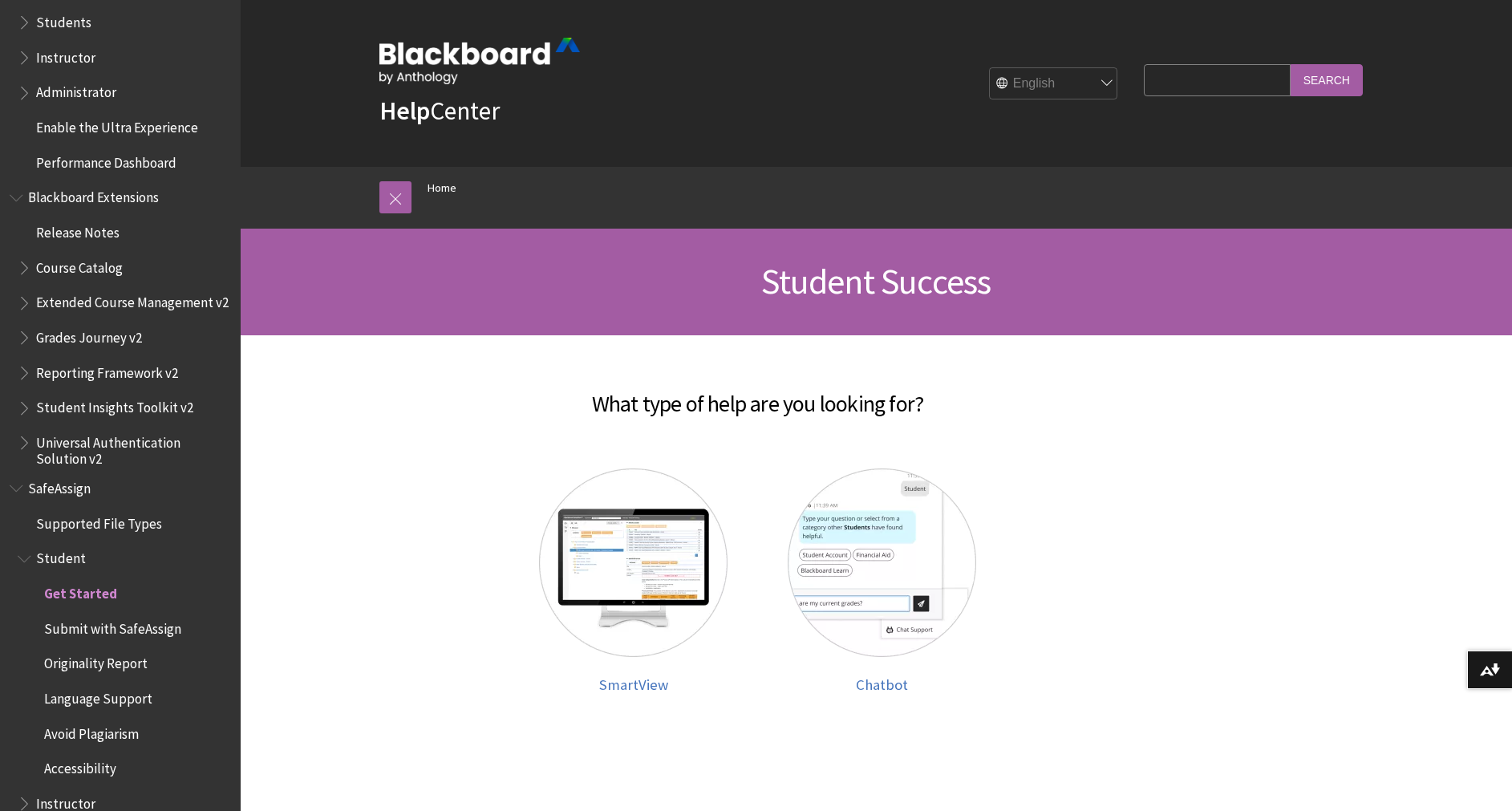 click on "Supported File Types Student Get Started Submit with SafeAssign Originality Report Language Support  Avoid Plagiarism Accessibility Instructor Administrator" at bounding box center (120, 681) 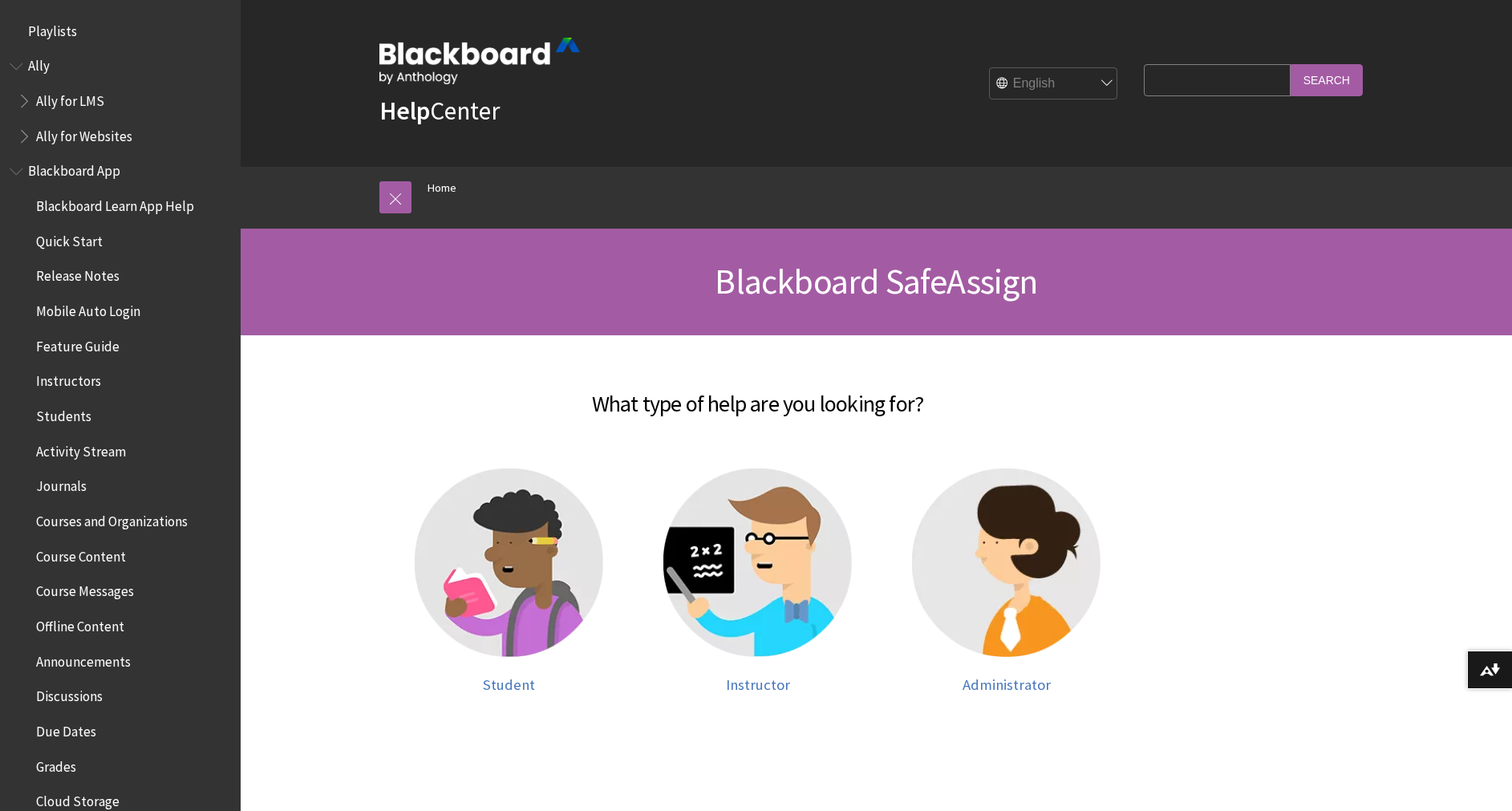 scroll, scrollTop: 0, scrollLeft: 0, axis: both 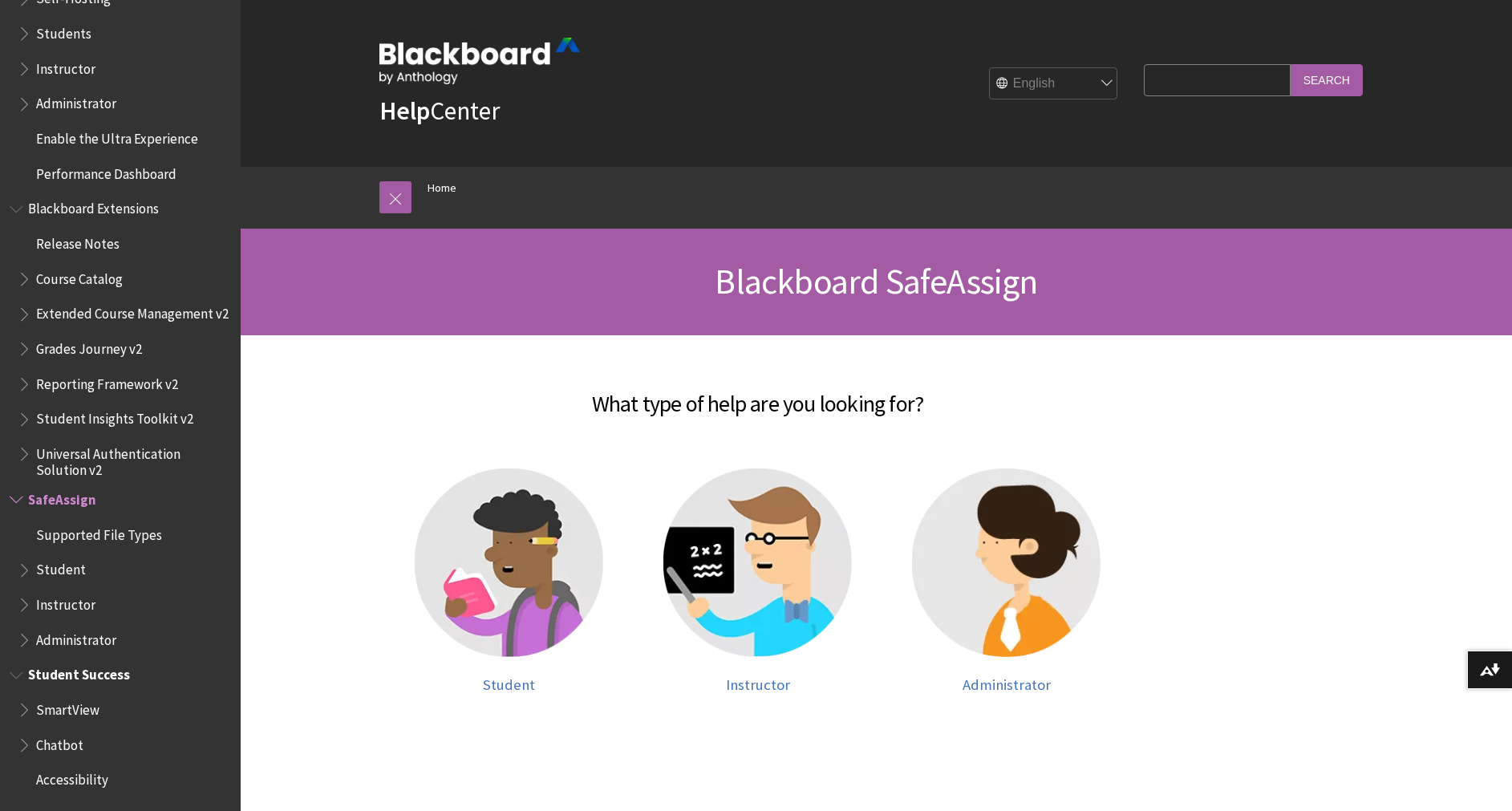 click at bounding box center (18, 671) 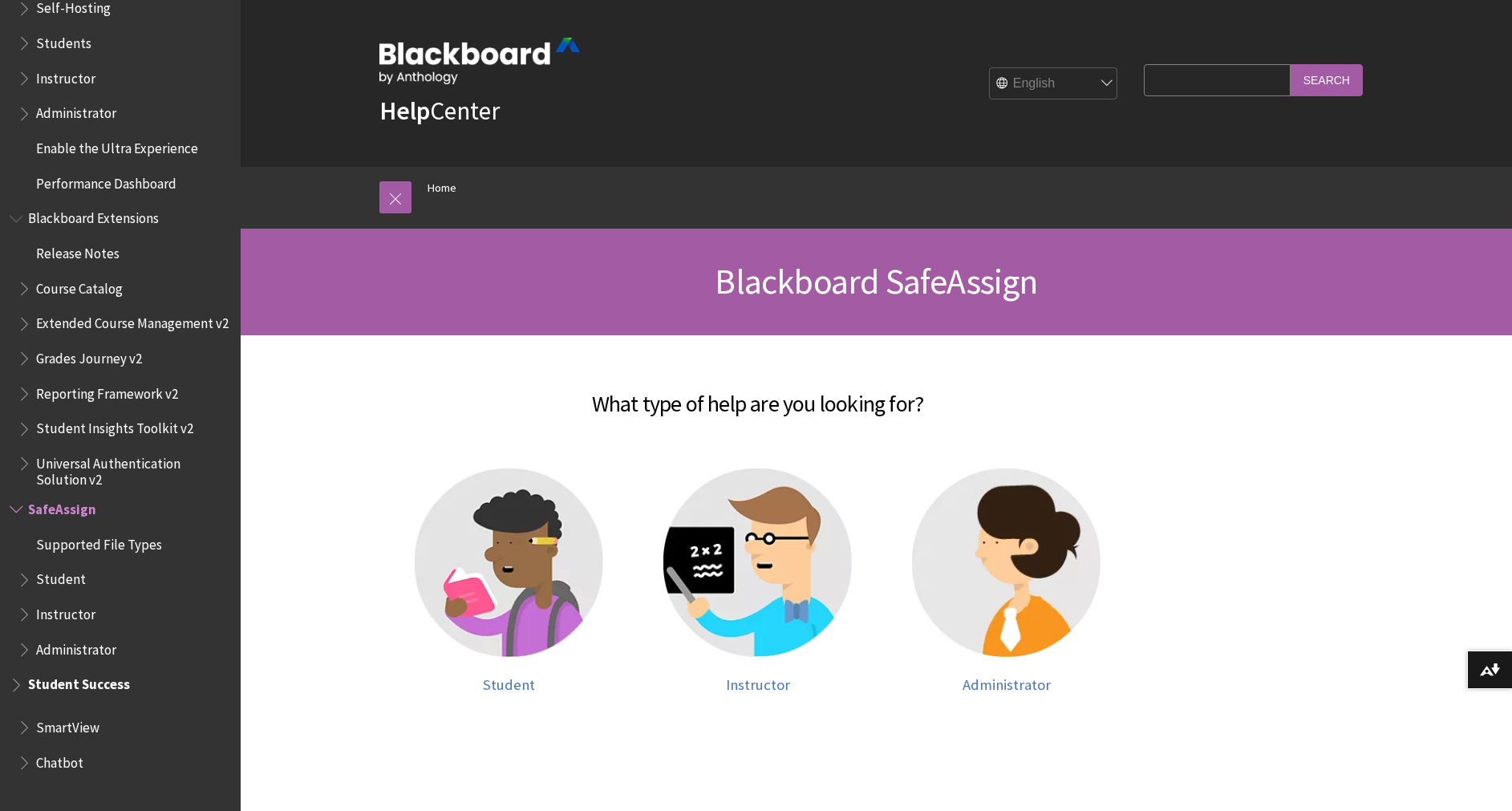 scroll, scrollTop: 1455, scrollLeft: 0, axis: vertical 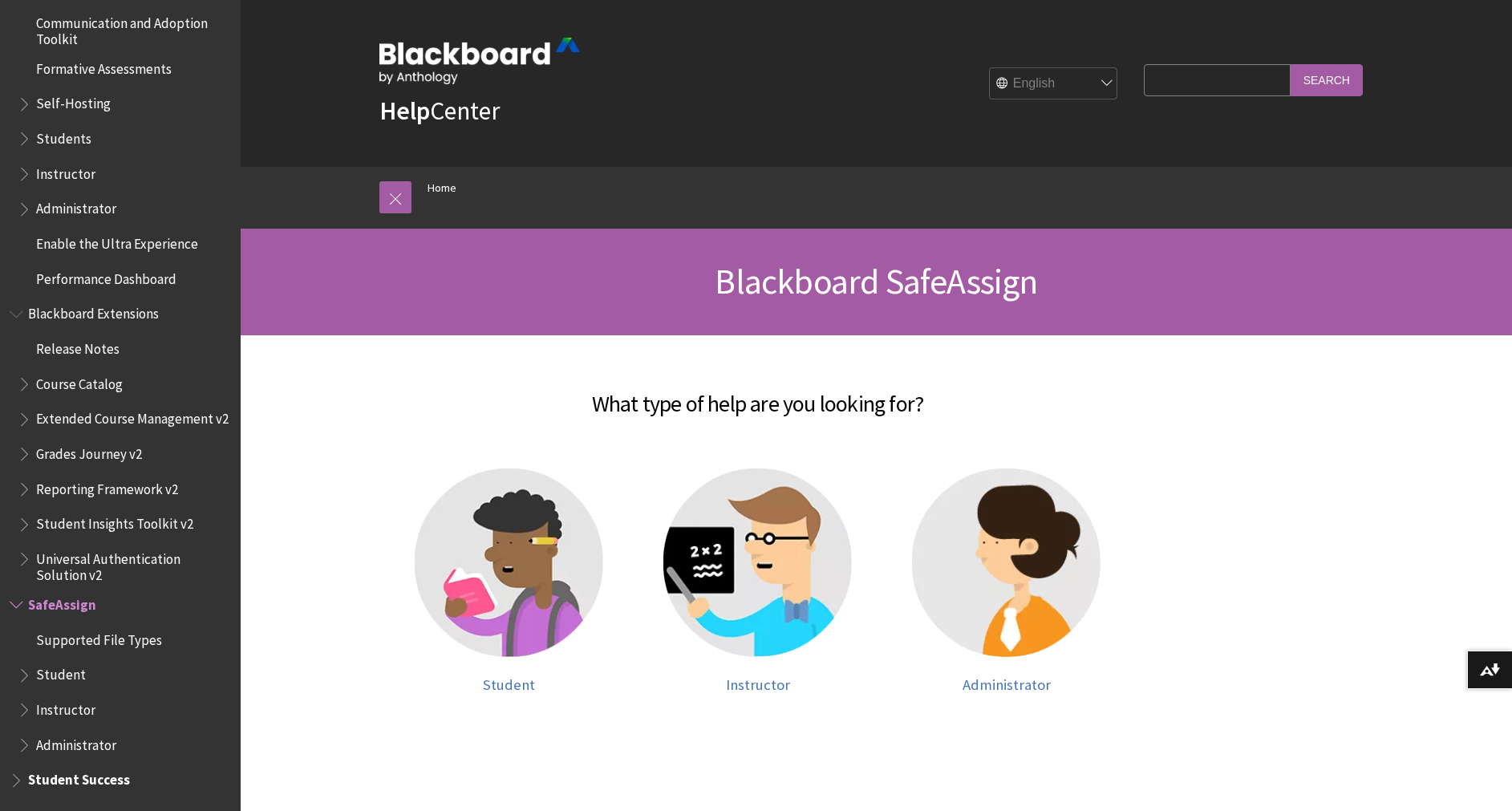 click at bounding box center [18, 777] 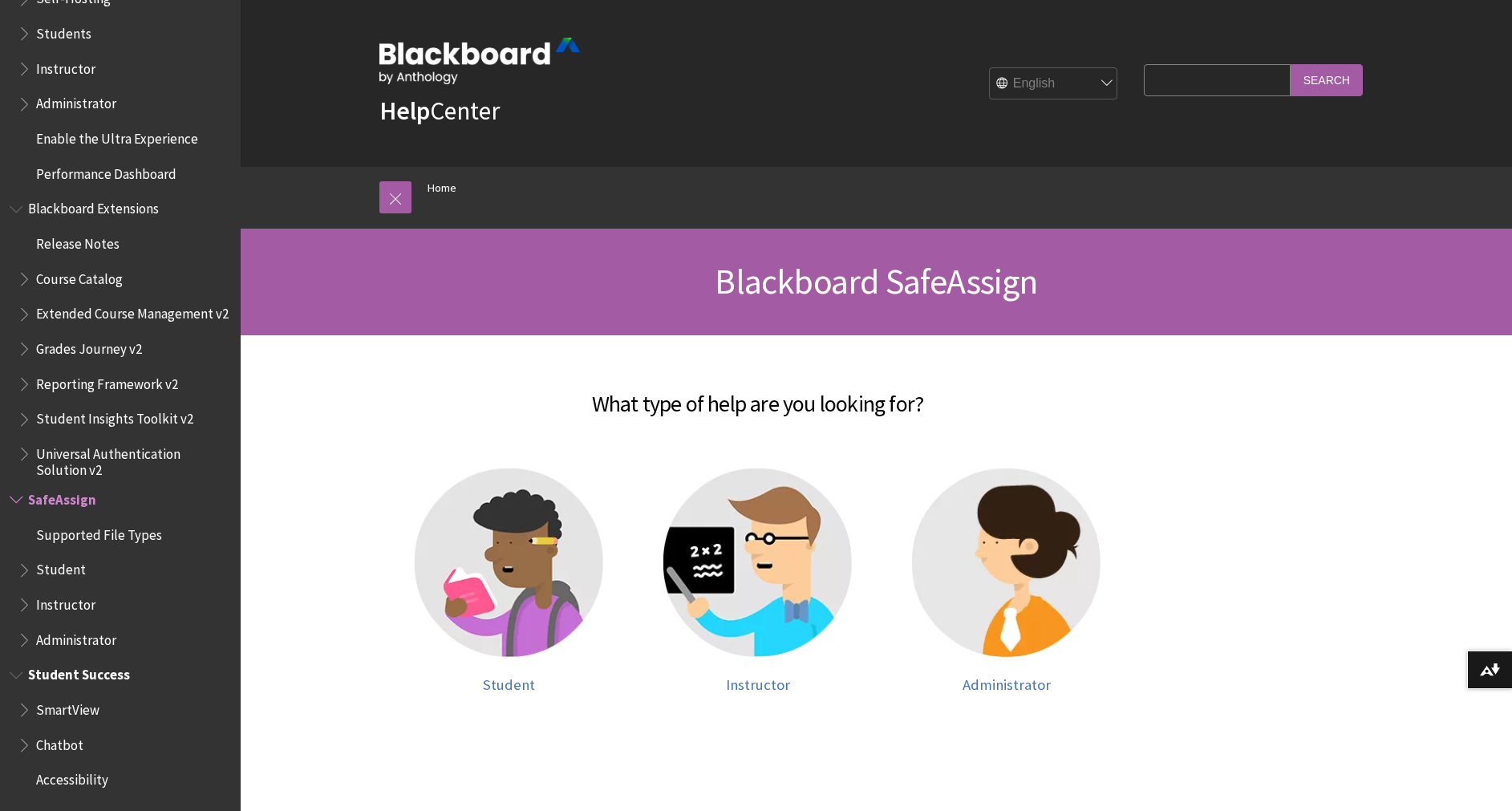 scroll, scrollTop: 1560, scrollLeft: 0, axis: vertical 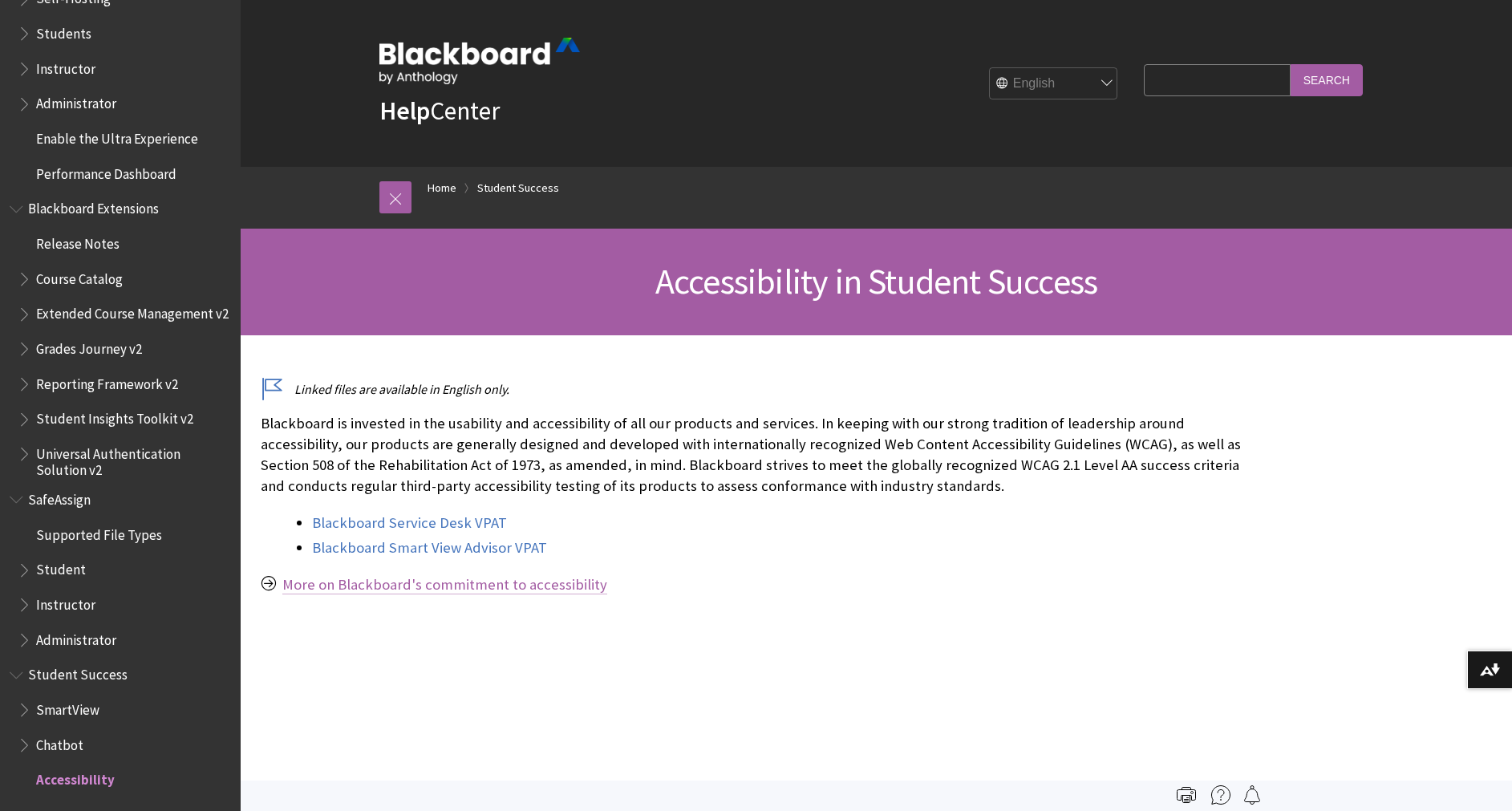 click on "More on Blackboard's commitment to accessibility" at bounding box center [444, 585] 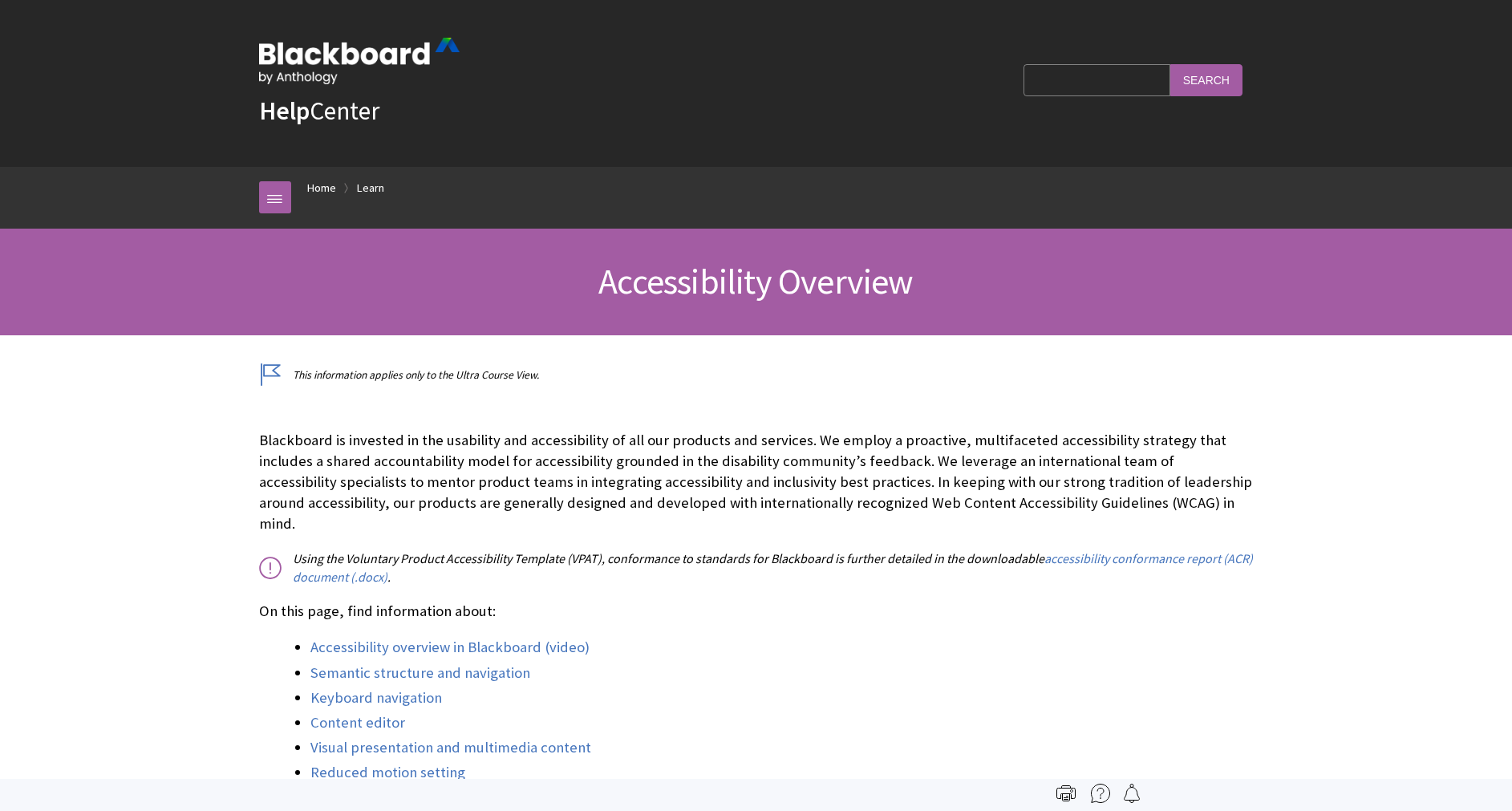 scroll, scrollTop: 0, scrollLeft: 0, axis: both 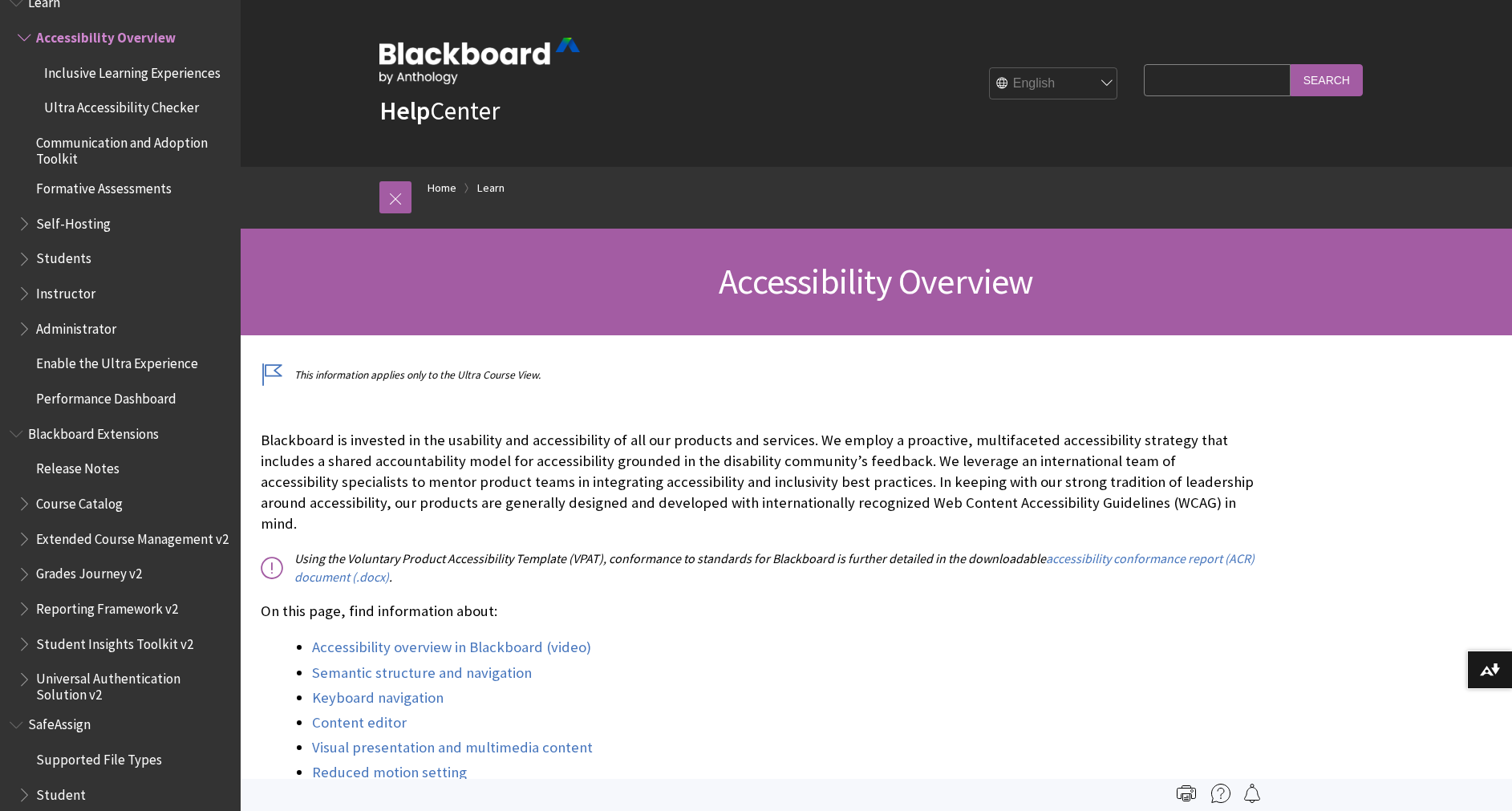click on "This information applies only to the Ultra Course View.
." at bounding box center (876, 3760) 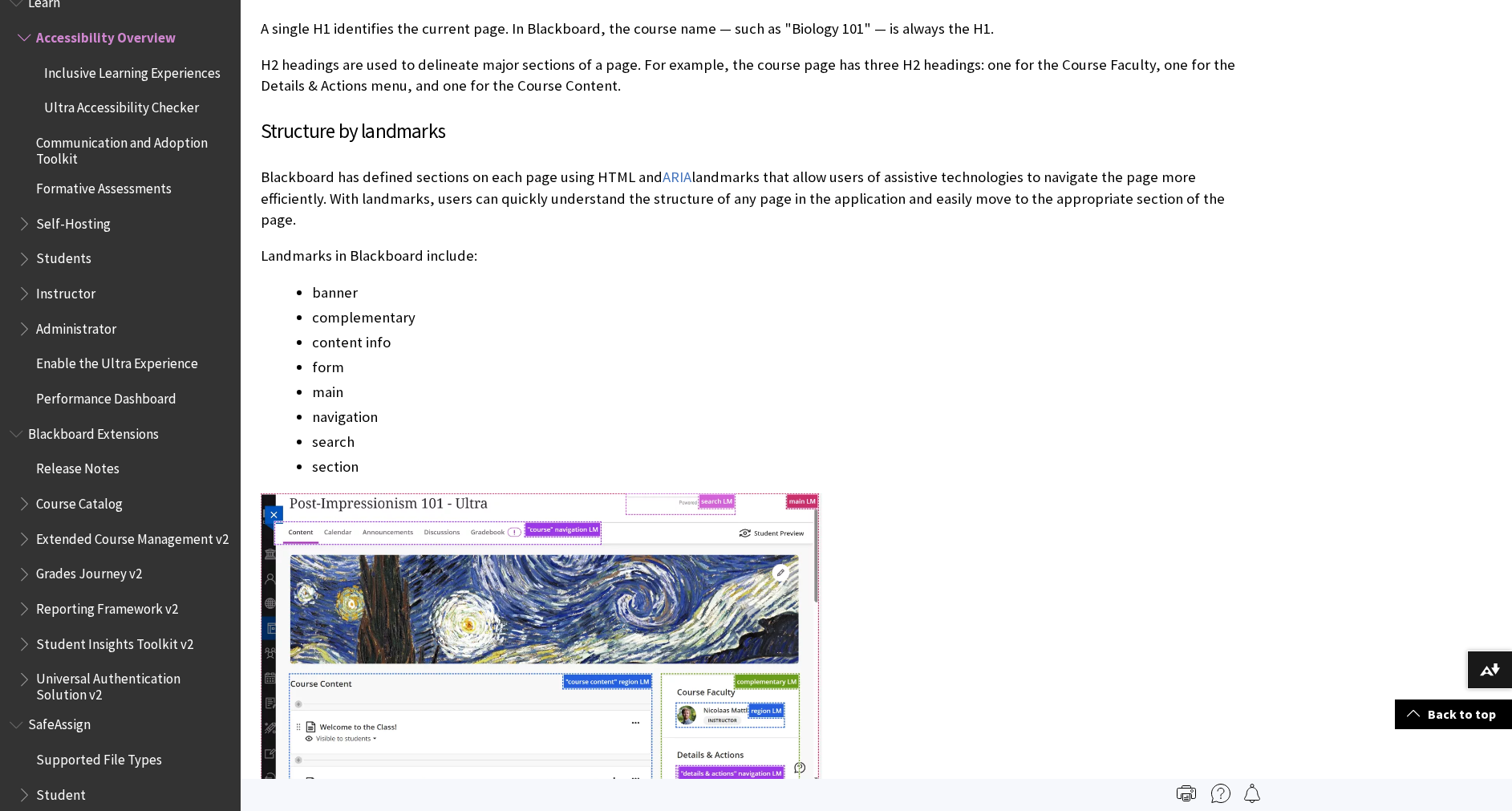 scroll, scrollTop: 1729, scrollLeft: 0, axis: vertical 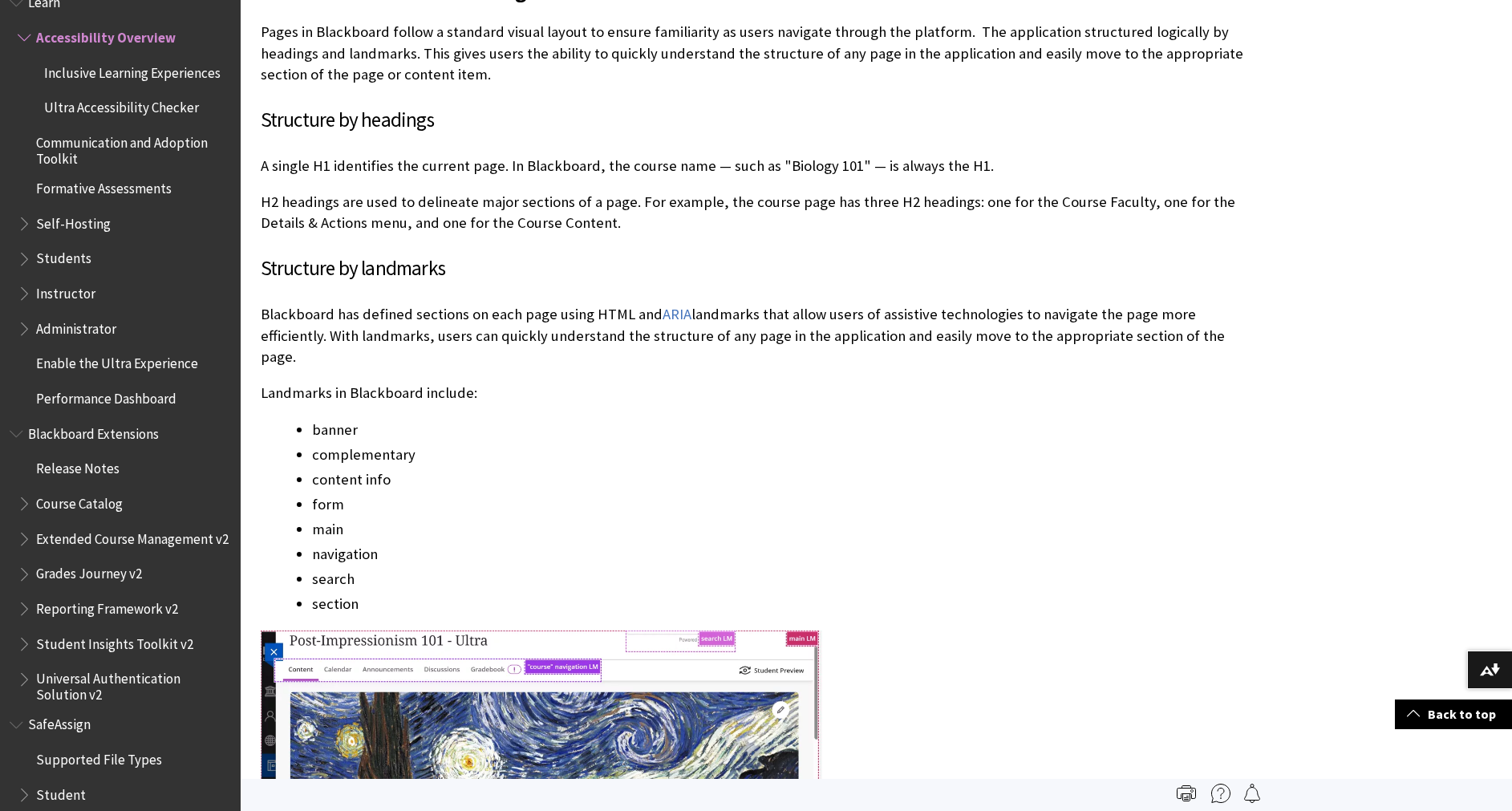 click on "Performance Dashboard" at bounding box center [106, 395] 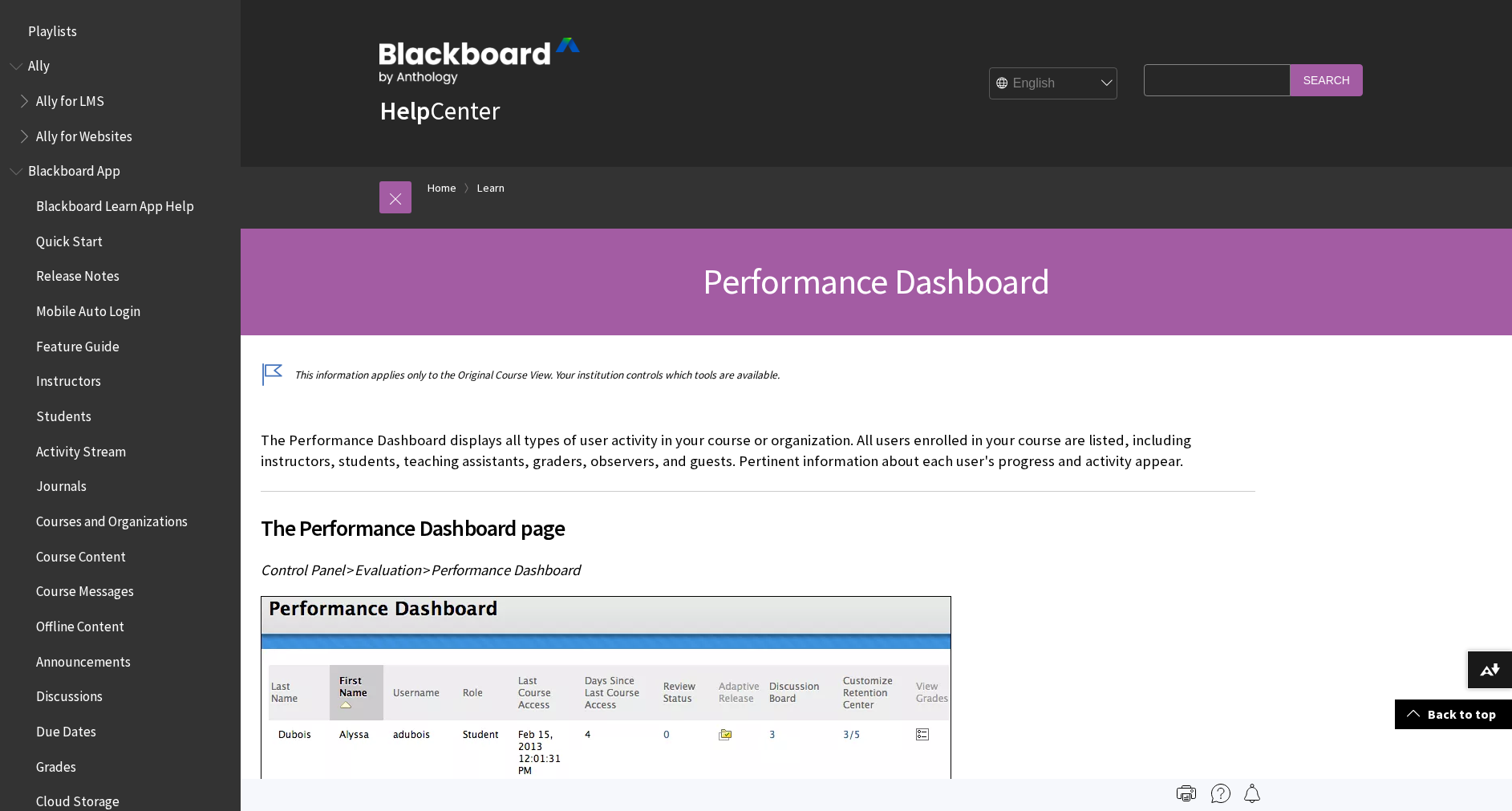 scroll, scrollTop: 2387, scrollLeft: 0, axis: vertical 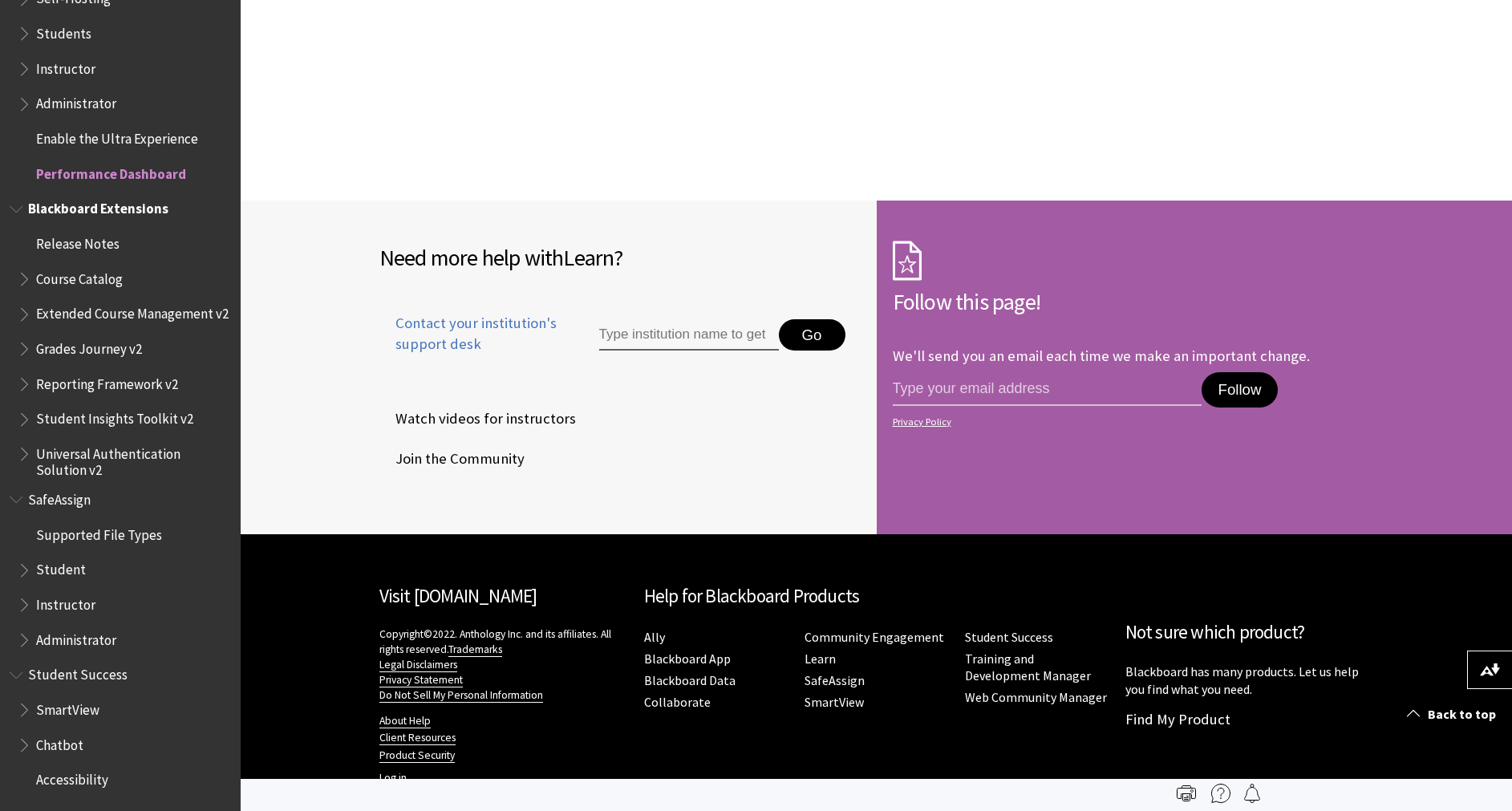 click on "Blackboard Extensions" at bounding box center (98, 206) 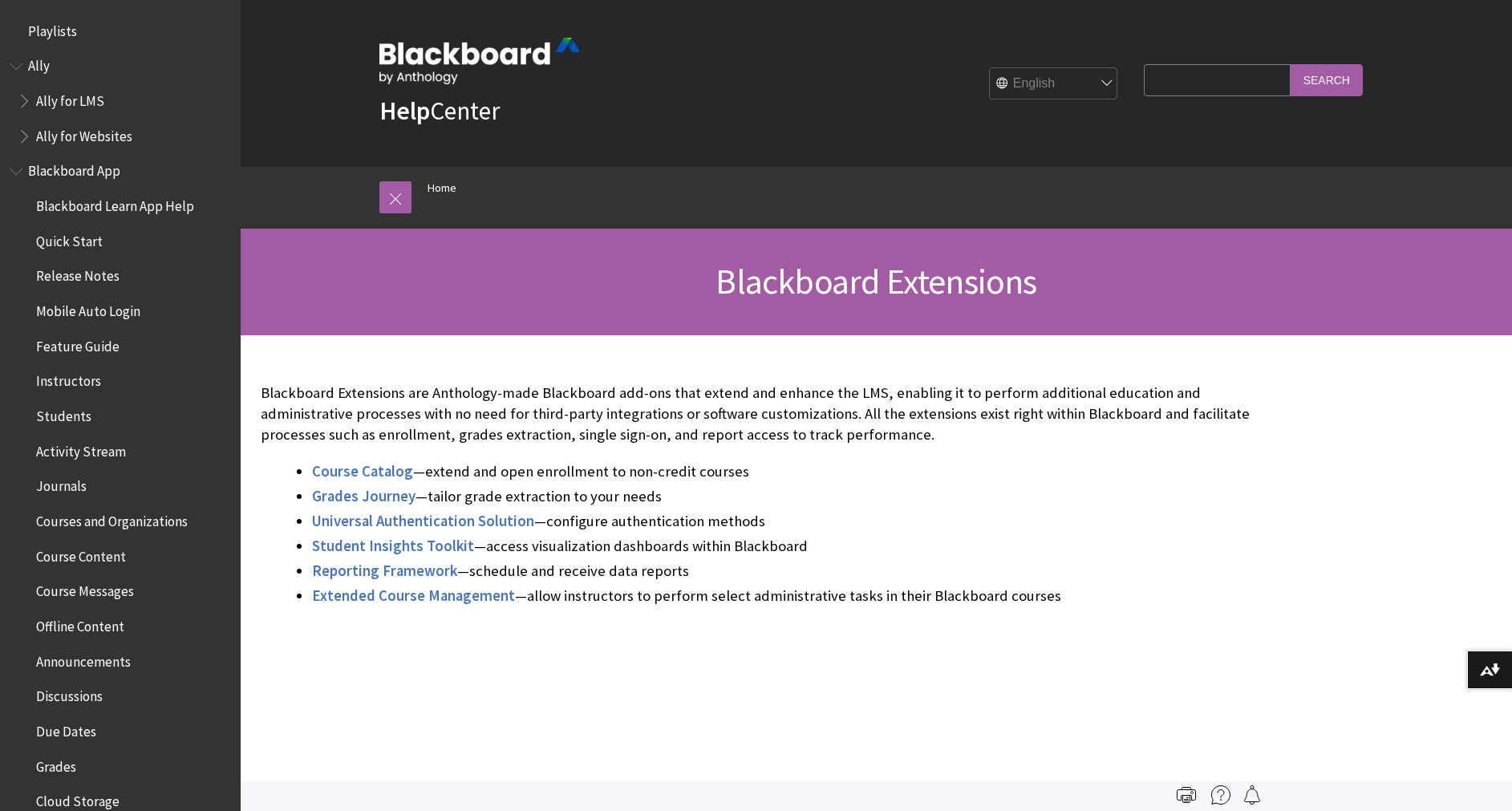 scroll, scrollTop: 0, scrollLeft: 0, axis: both 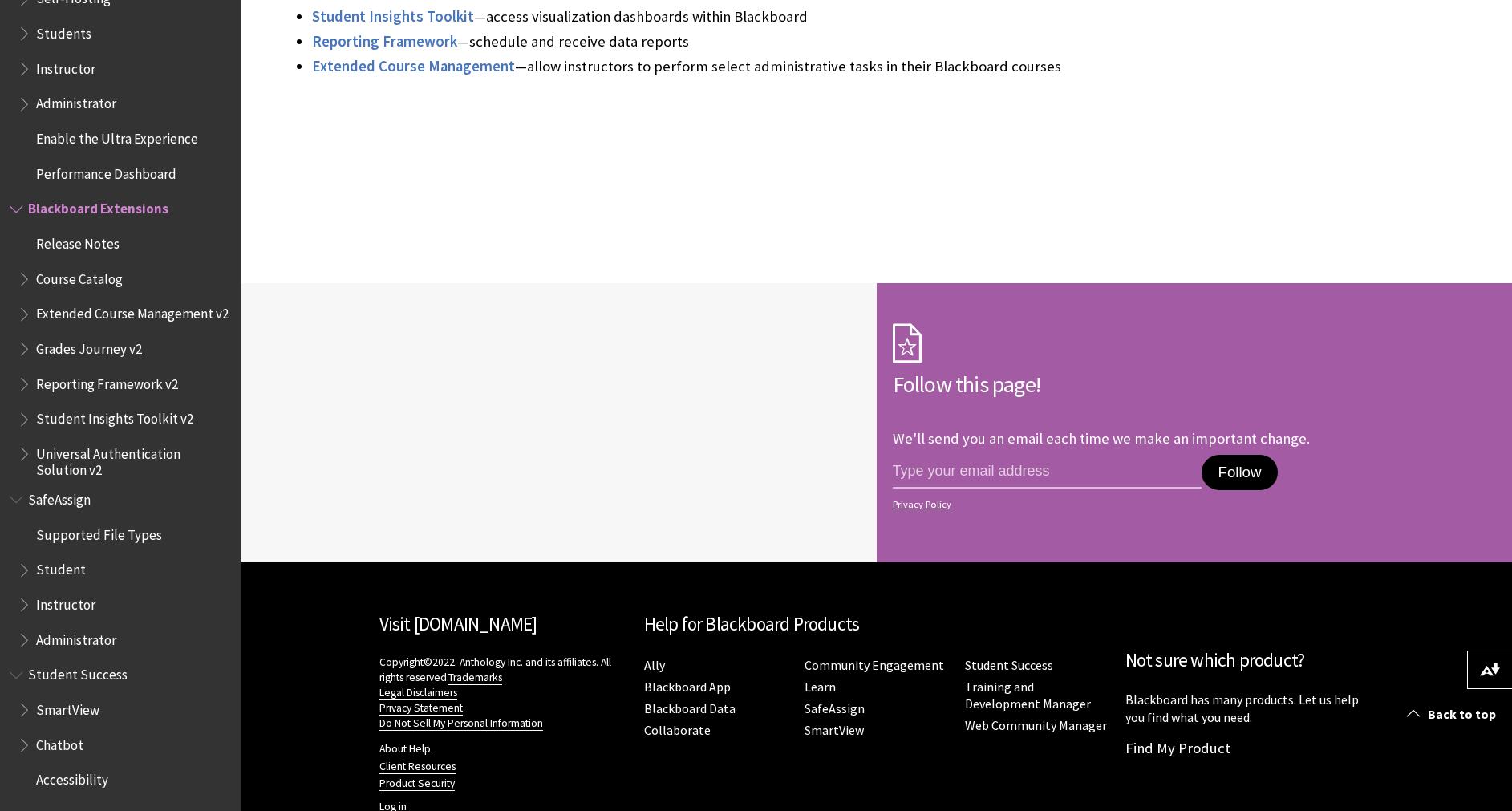 click on "All Products
Playlists
Playlists
Ally
Ally for LMS
Ally for Websites
Ally Ally for LMS Ally for Websites
Blackboard App
Blackboard Learn App Help
Quick Start
Release Notes" at bounding box center (120, 405) 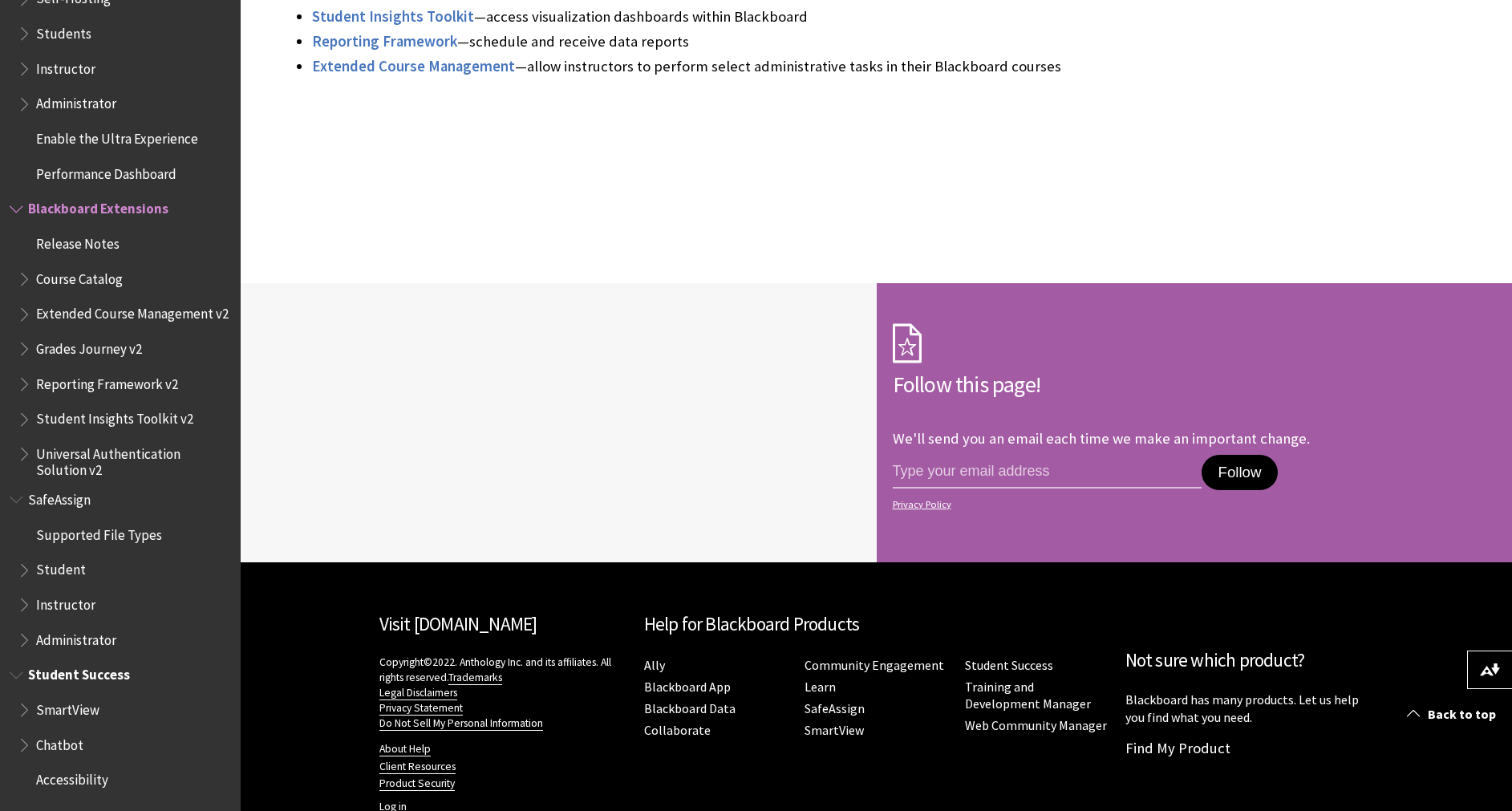 click at bounding box center (18, 671) 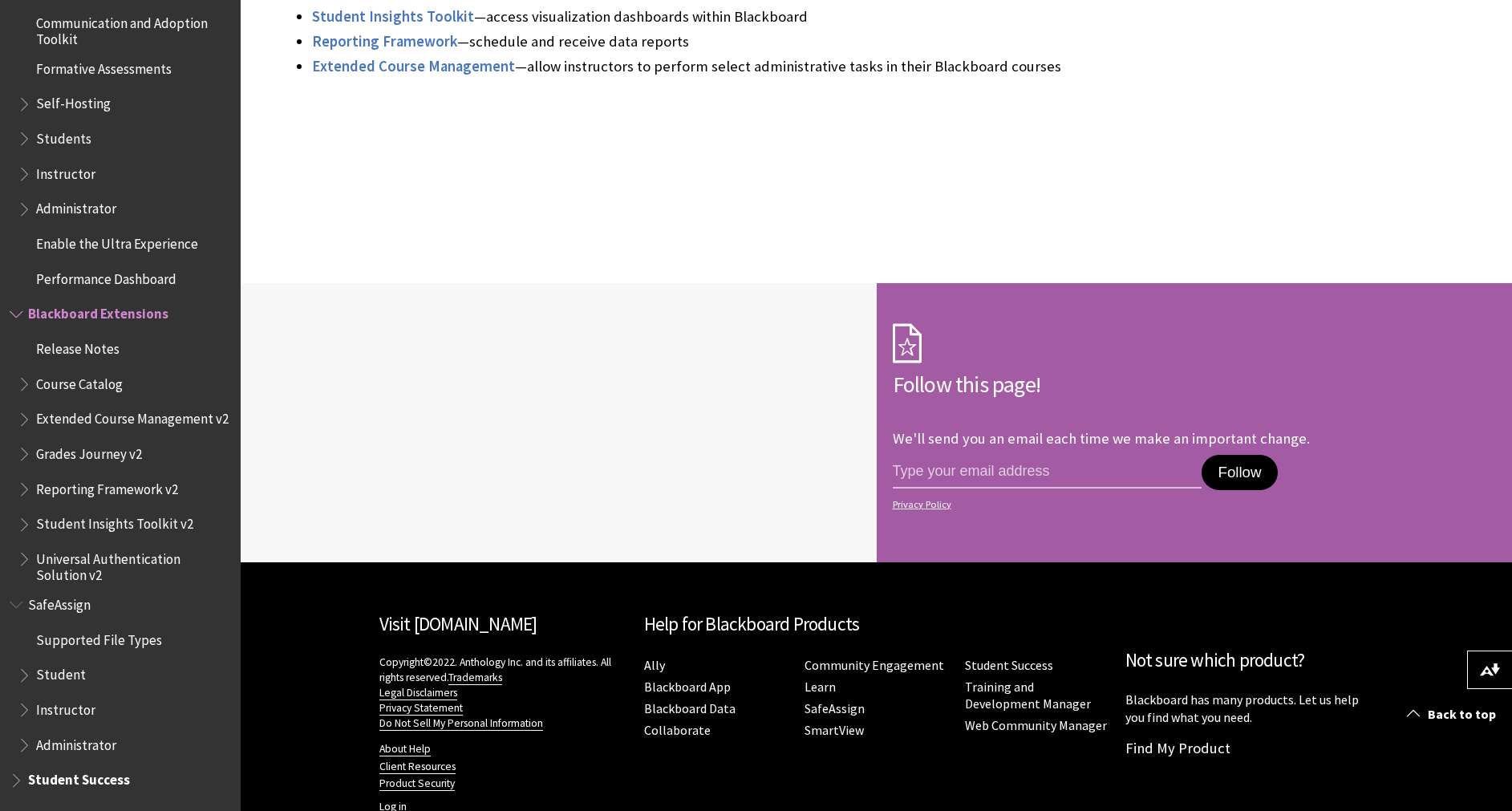 scroll, scrollTop: 1455, scrollLeft: 0, axis: vertical 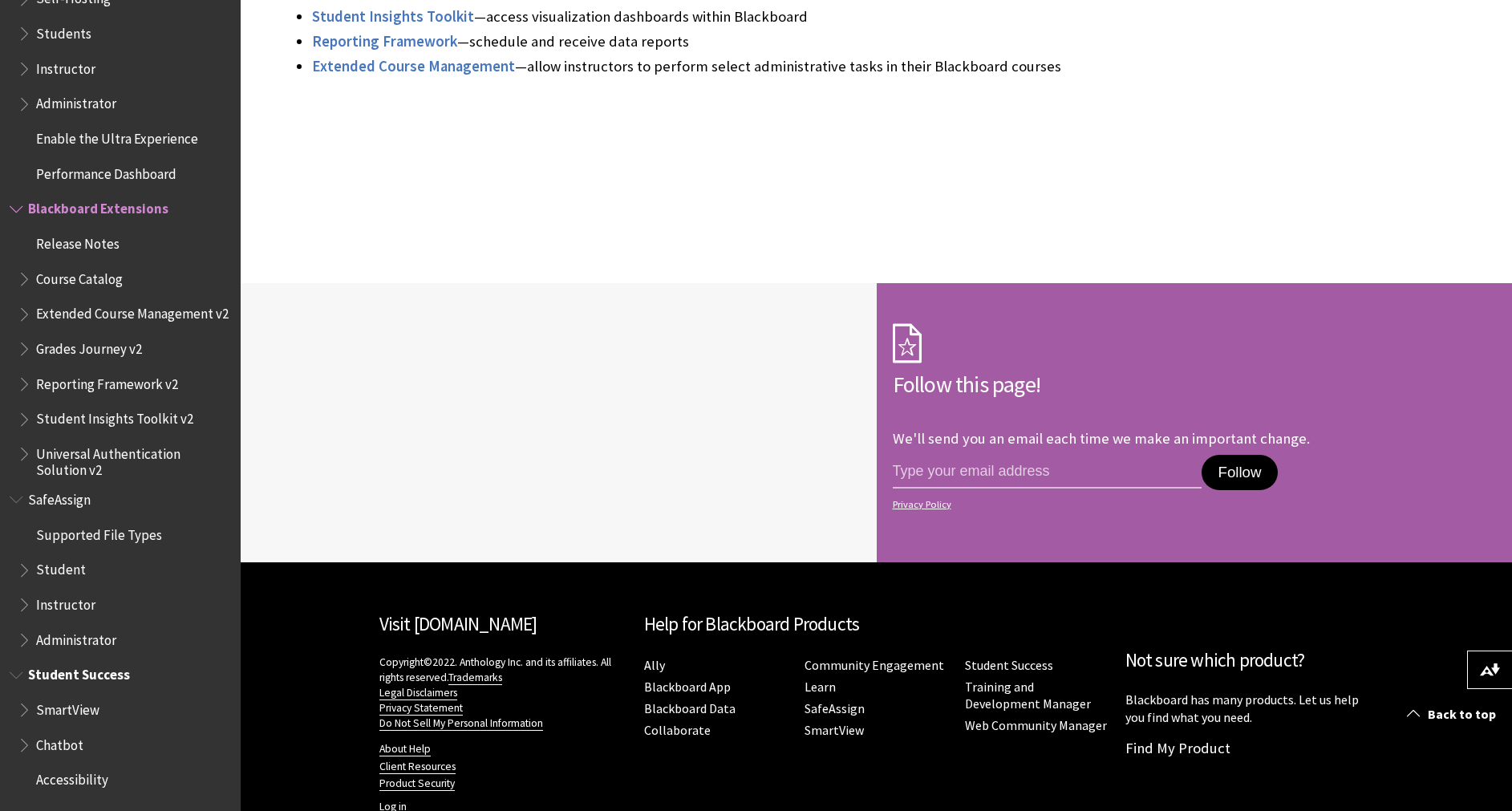 click at bounding box center (26, 741) 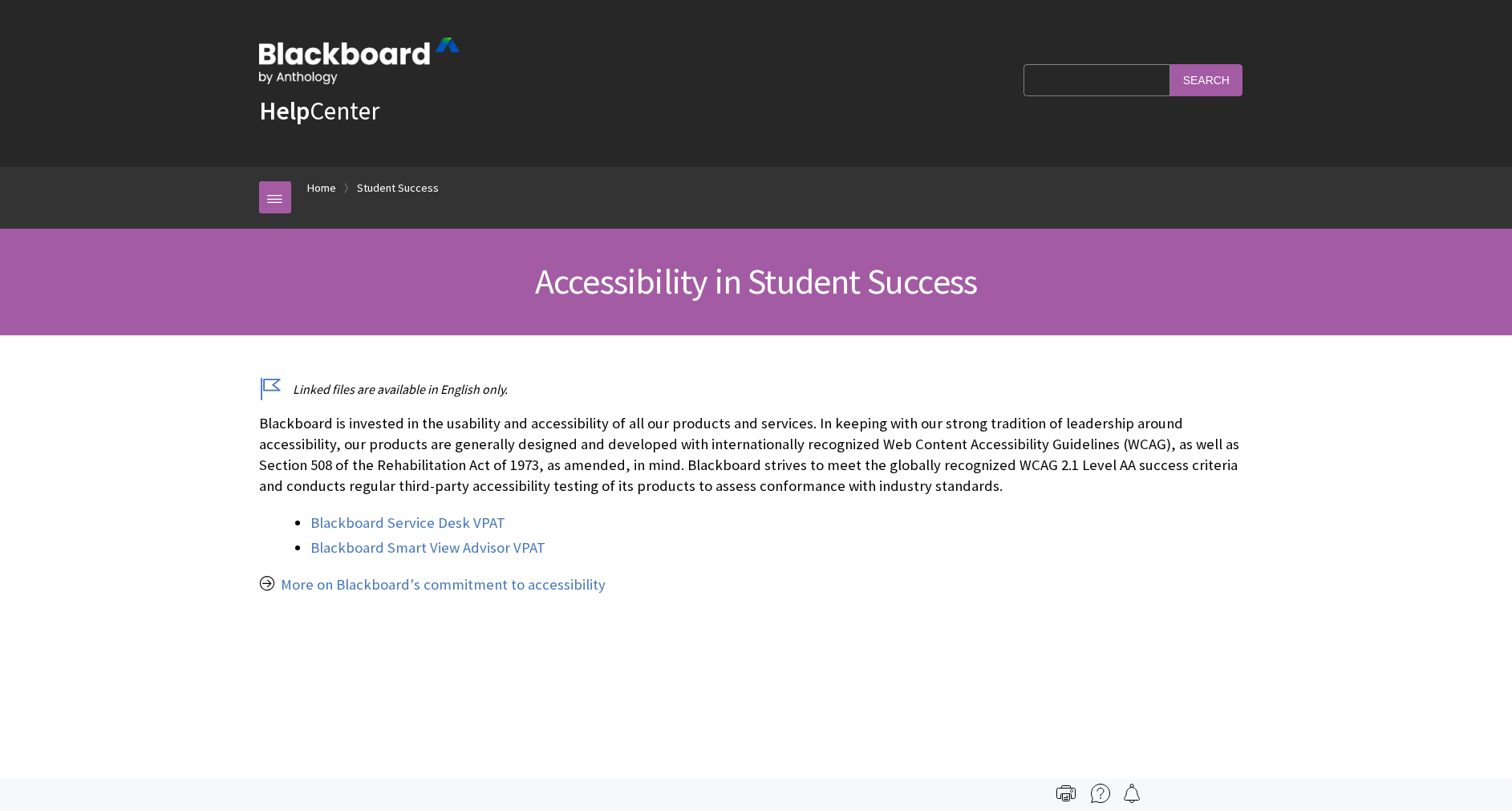 scroll, scrollTop: 0, scrollLeft: 0, axis: both 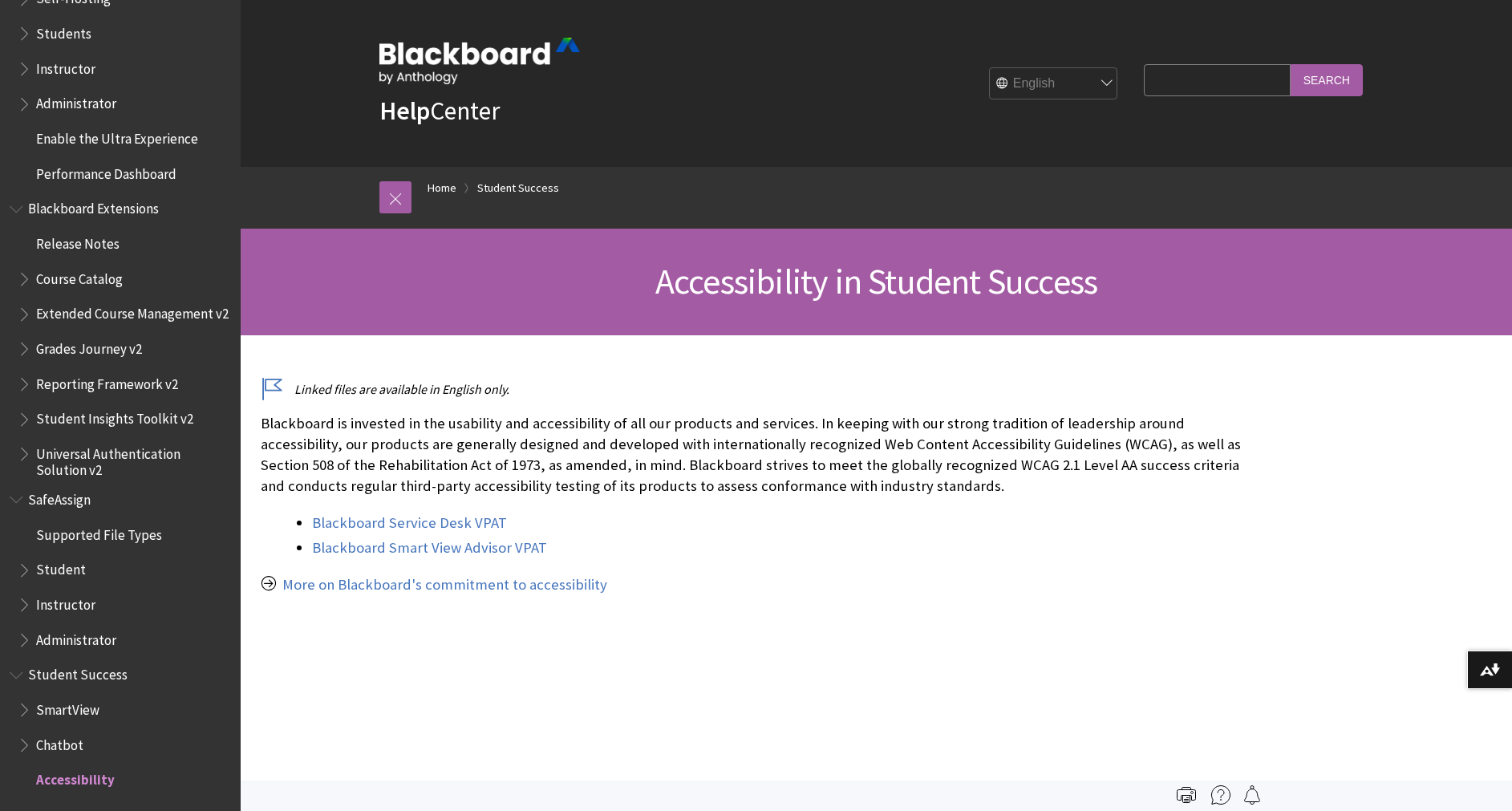 click on "All Products
Playlists
Playlists
Ally
Ally for LMS
Ally for Websites
Ally Ally for LMS Ally for Websites
Blackboard App
Blackboard Learn App Help
Quick Start
Release Notes" at bounding box center [120, 405] 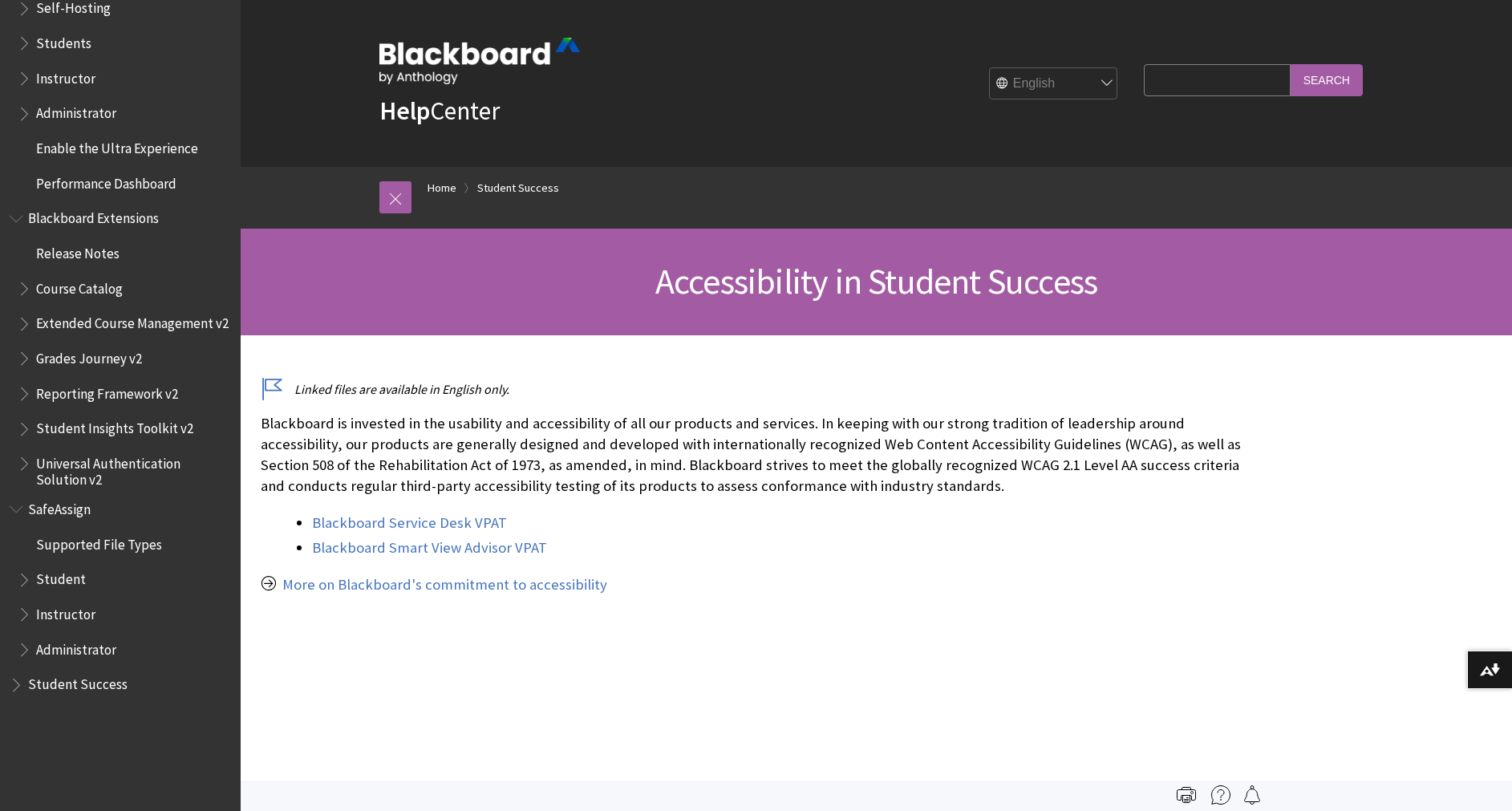scroll, scrollTop: 1455, scrollLeft: 0, axis: vertical 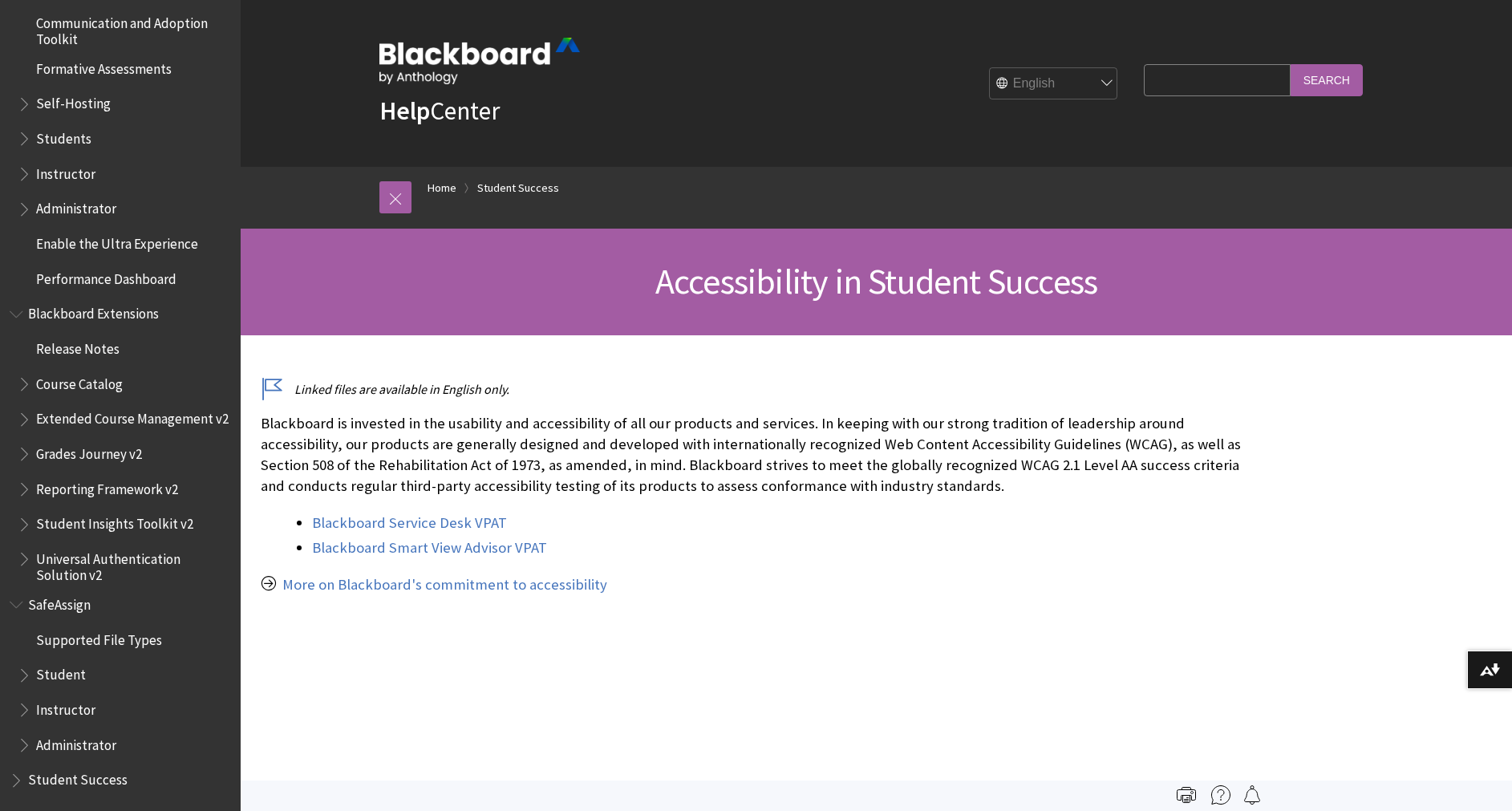 click on "All Products
Playlists
Playlists
Ally
Ally for LMS
Ally for Websites
Ally Ally for LMS Ally for Websites
Blackboard App
Blackboard Learn App Help
Quick Start
Release Notes" at bounding box center [120, 405] 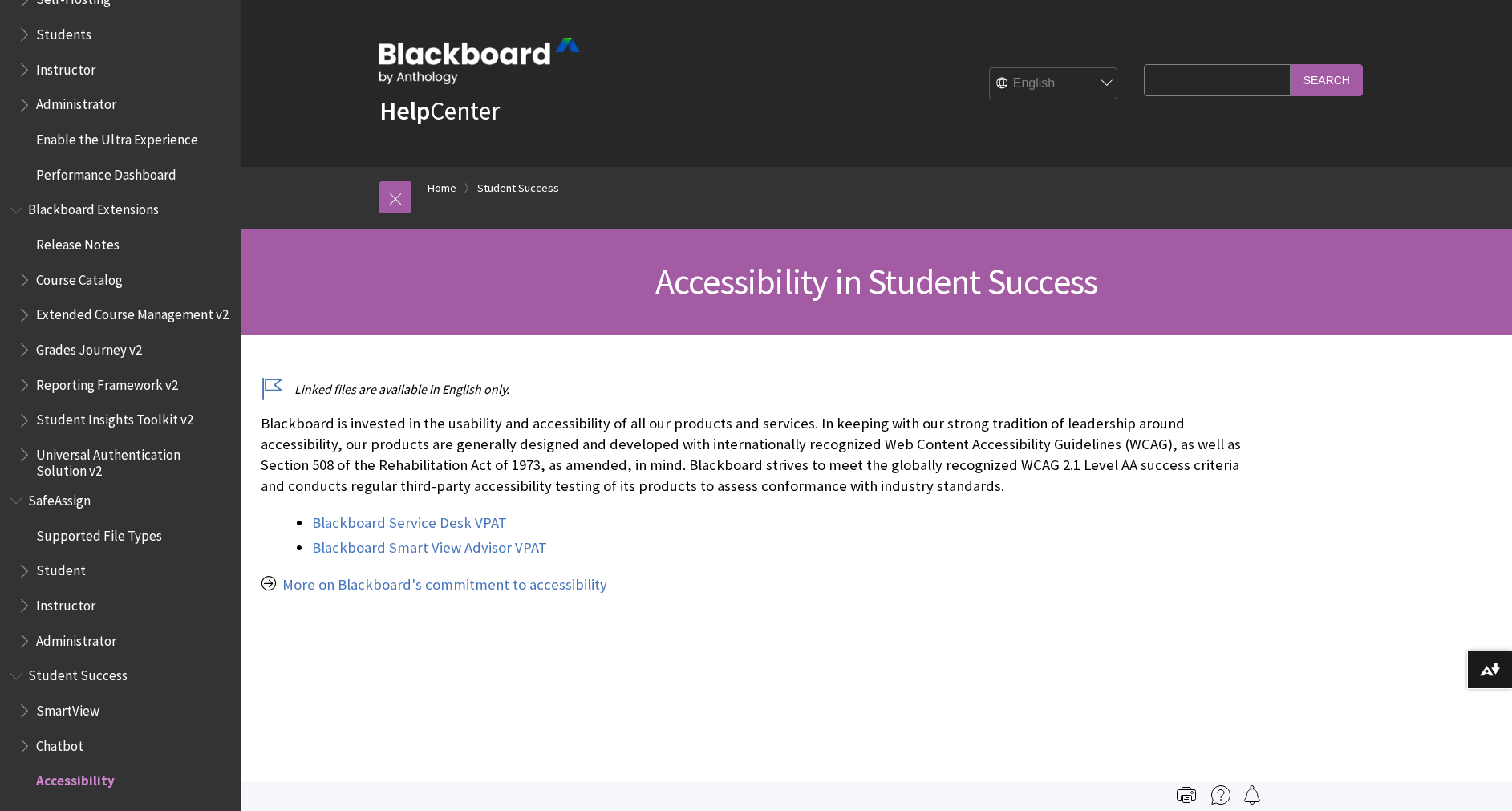 scroll, scrollTop: 1560, scrollLeft: 0, axis: vertical 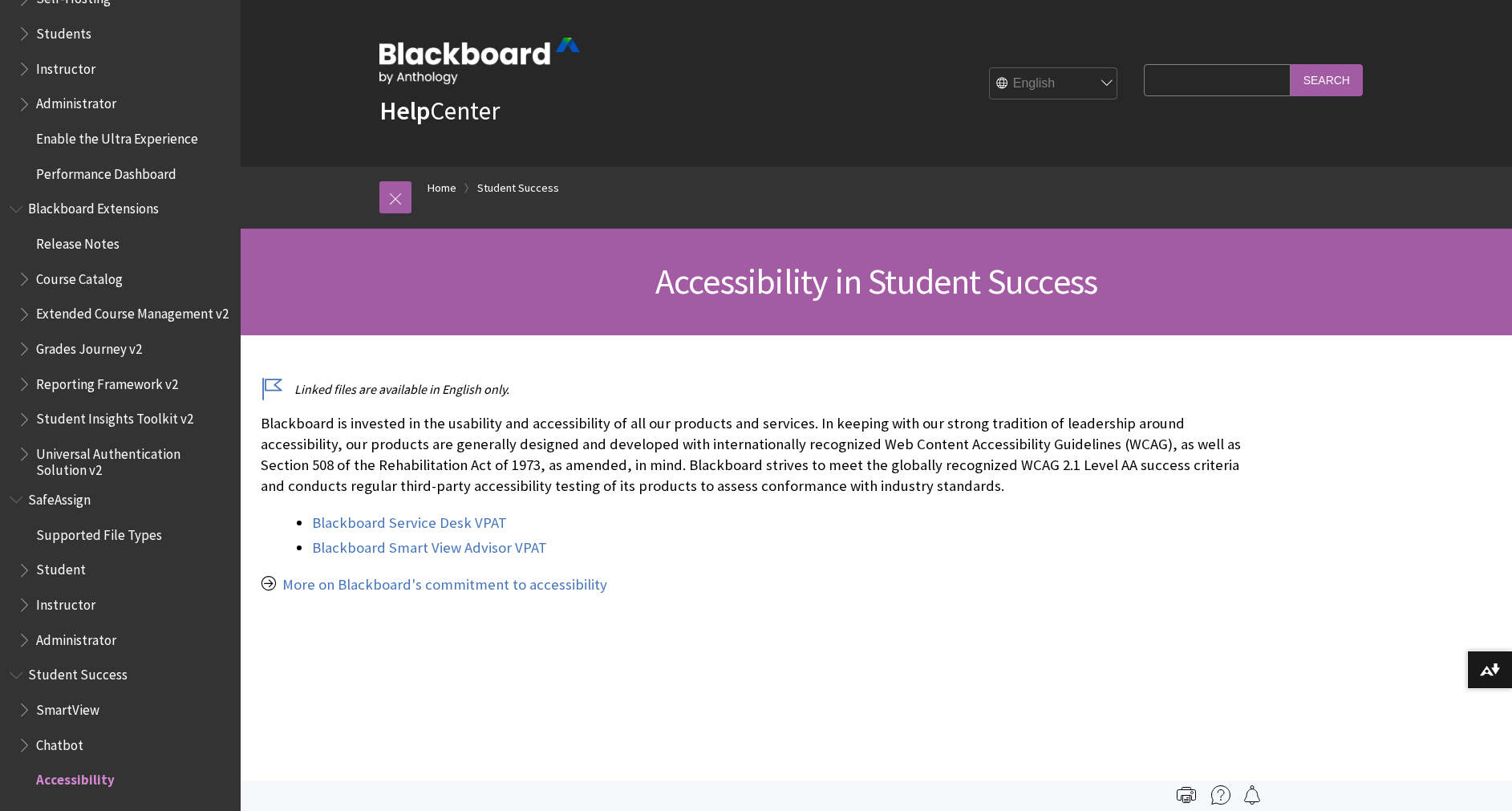 click on "Supported File Types" at bounding box center [99, 532] 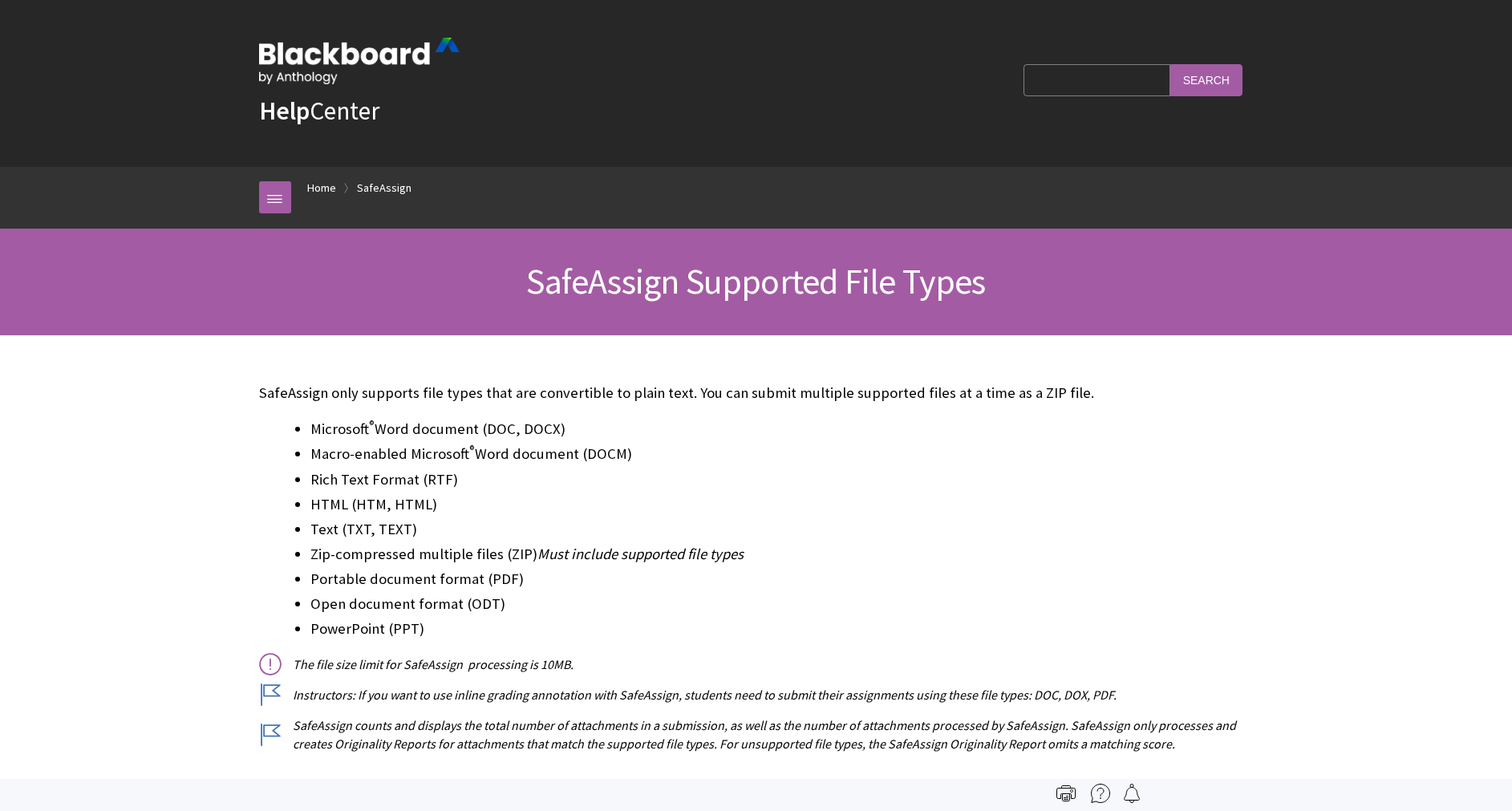 scroll, scrollTop: 0, scrollLeft: 0, axis: both 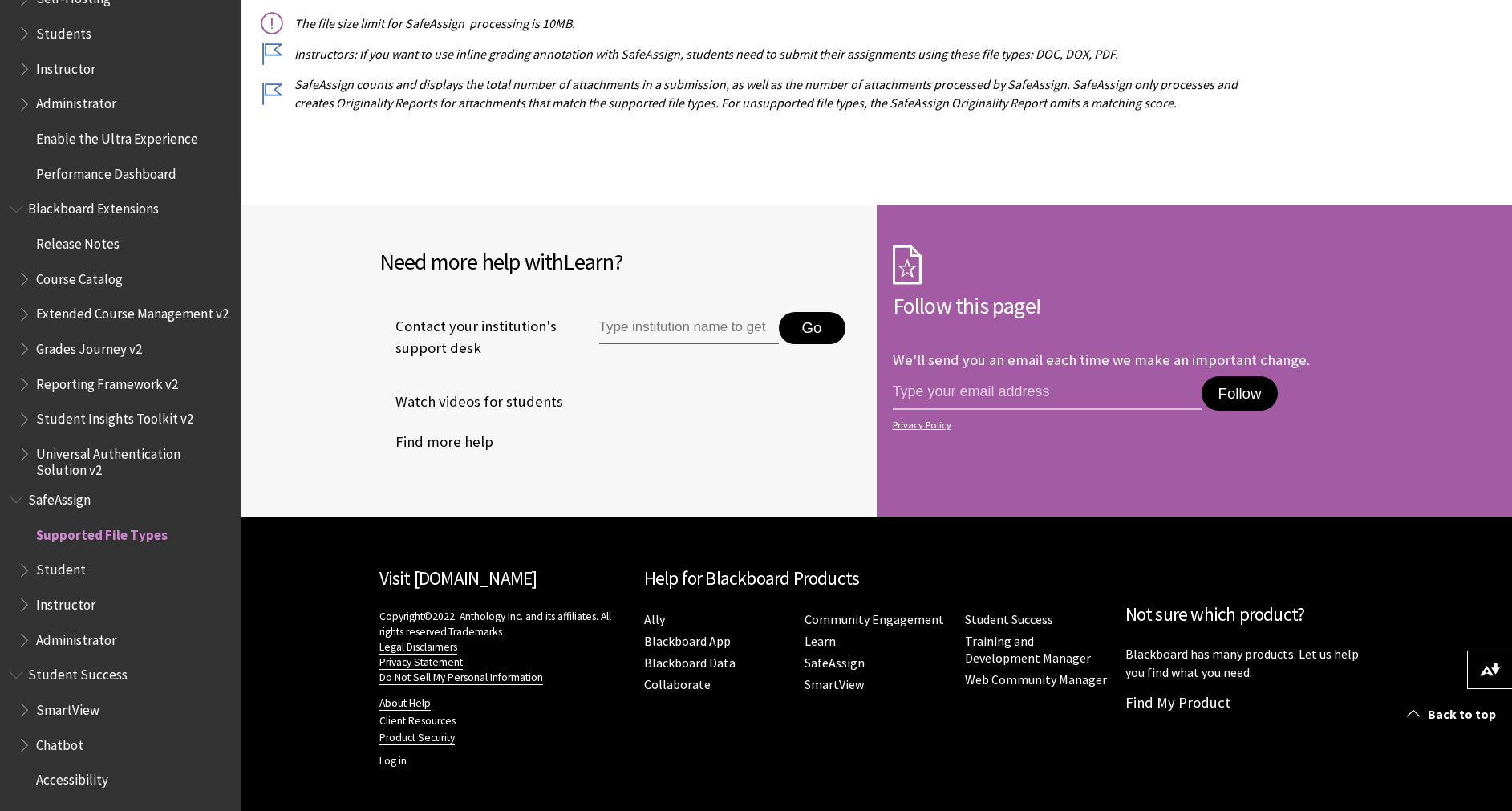 click at bounding box center [26, 30] 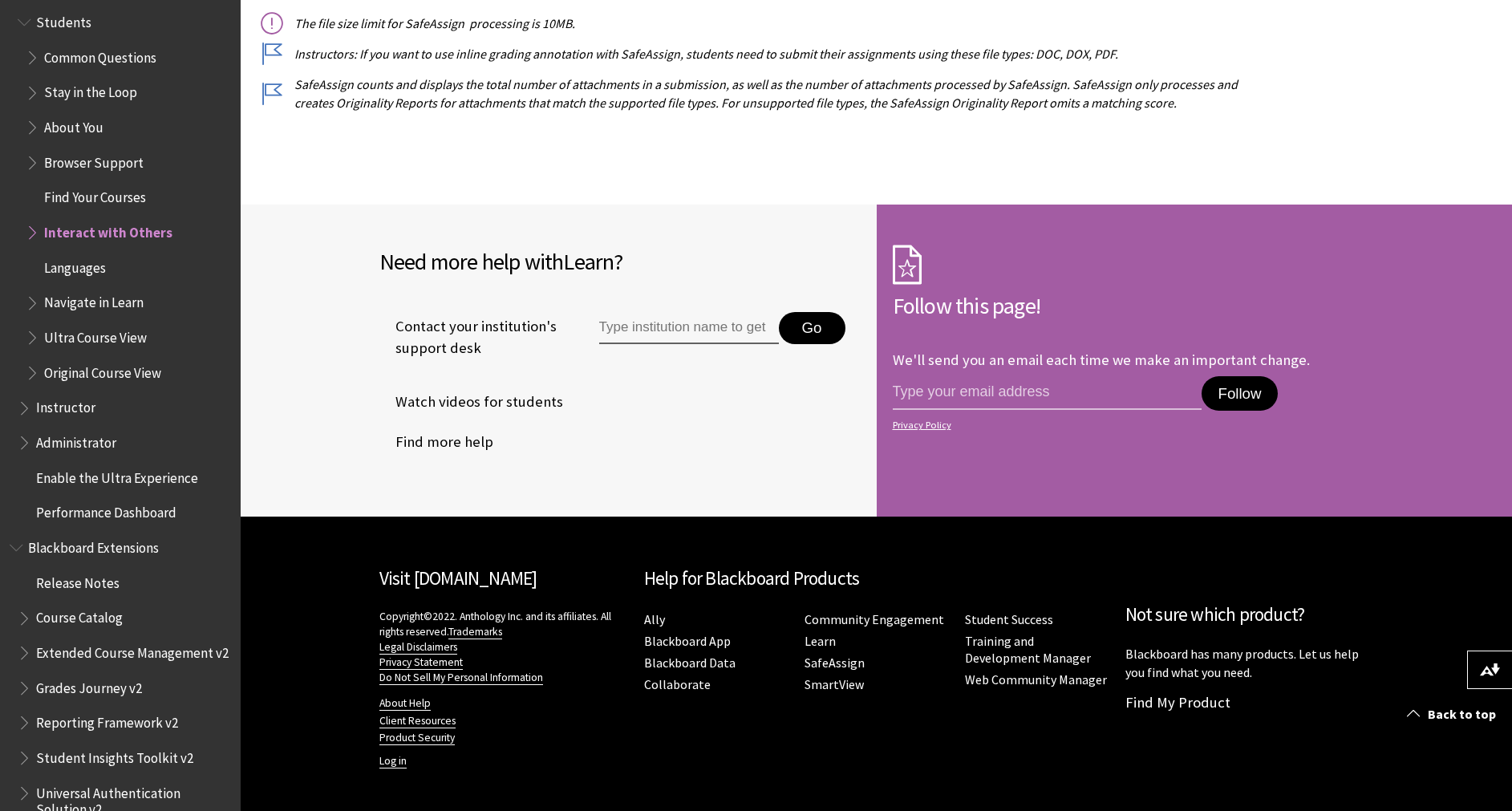 scroll, scrollTop: 1618, scrollLeft: 0, axis: vertical 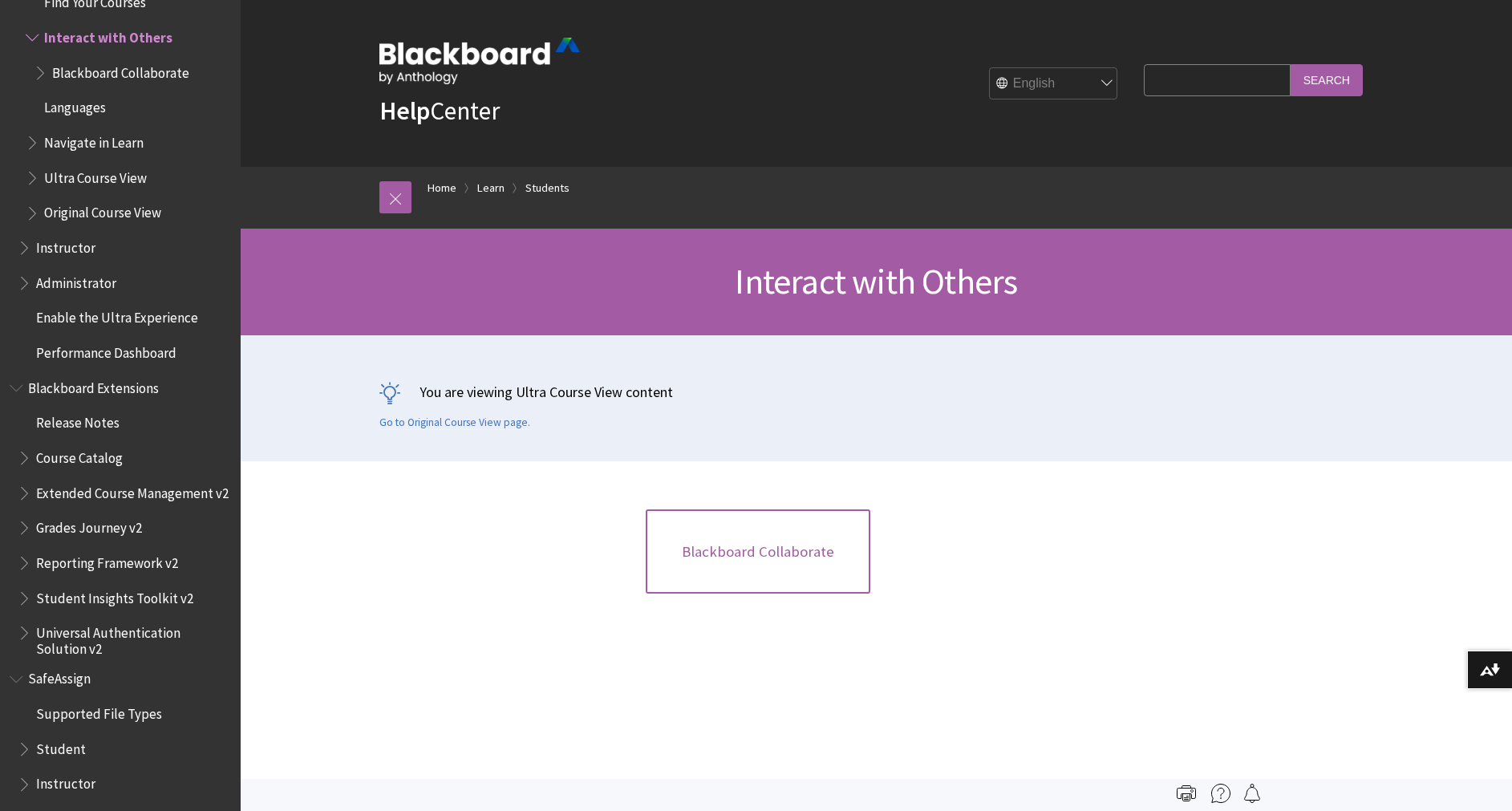 click on "Blackboard Collaborate" at bounding box center (758, 552) 